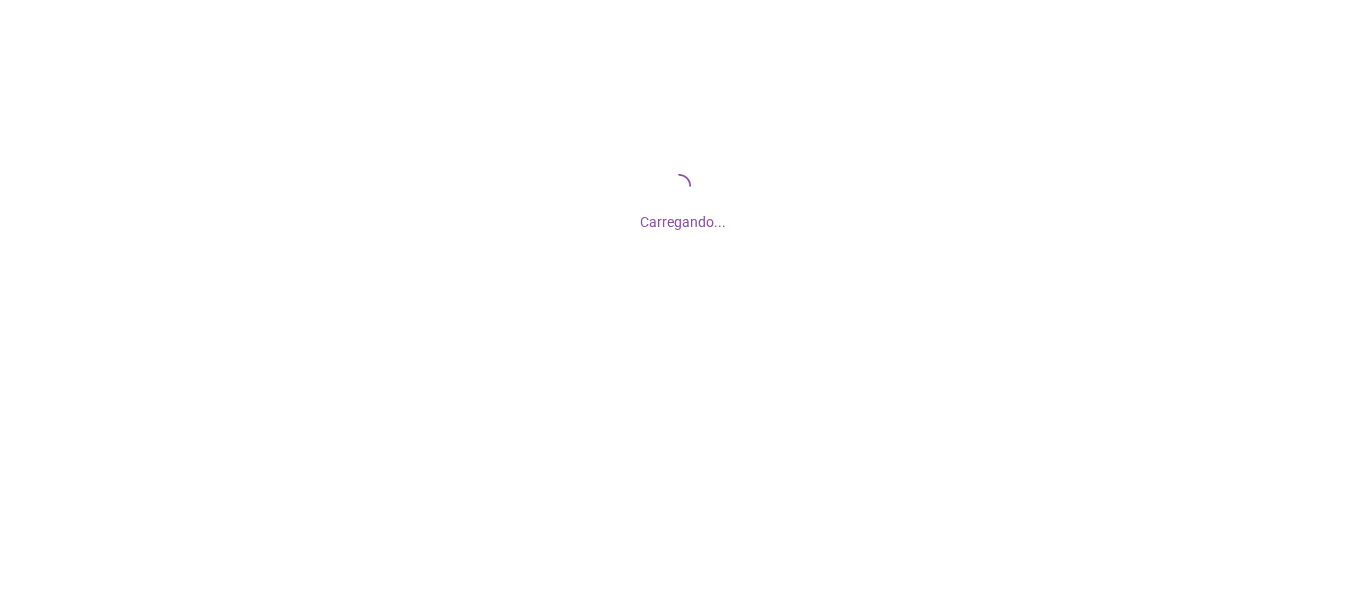 scroll, scrollTop: 0, scrollLeft: 0, axis: both 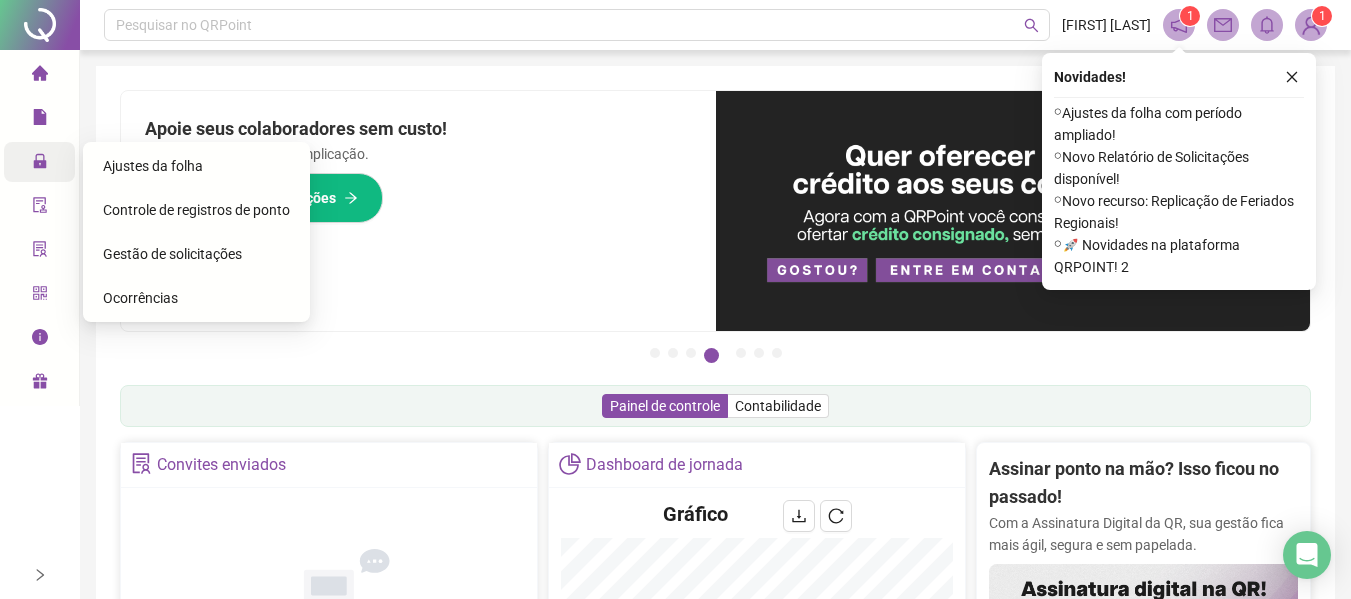 click at bounding box center [40, 164] 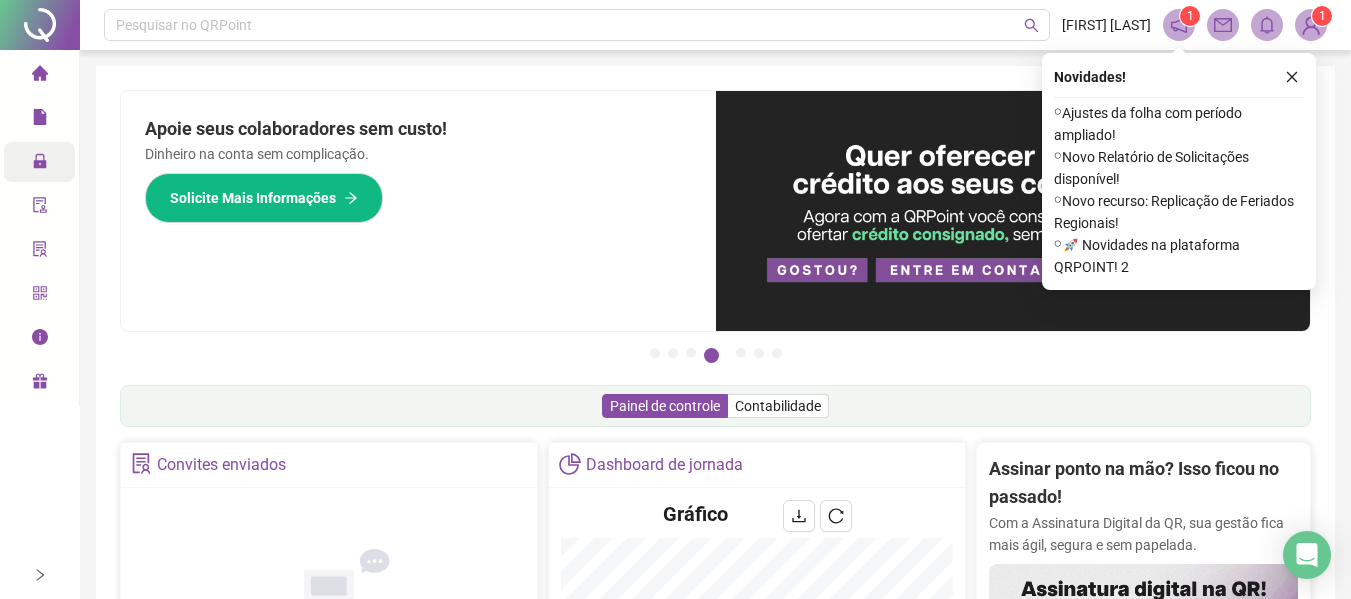 click 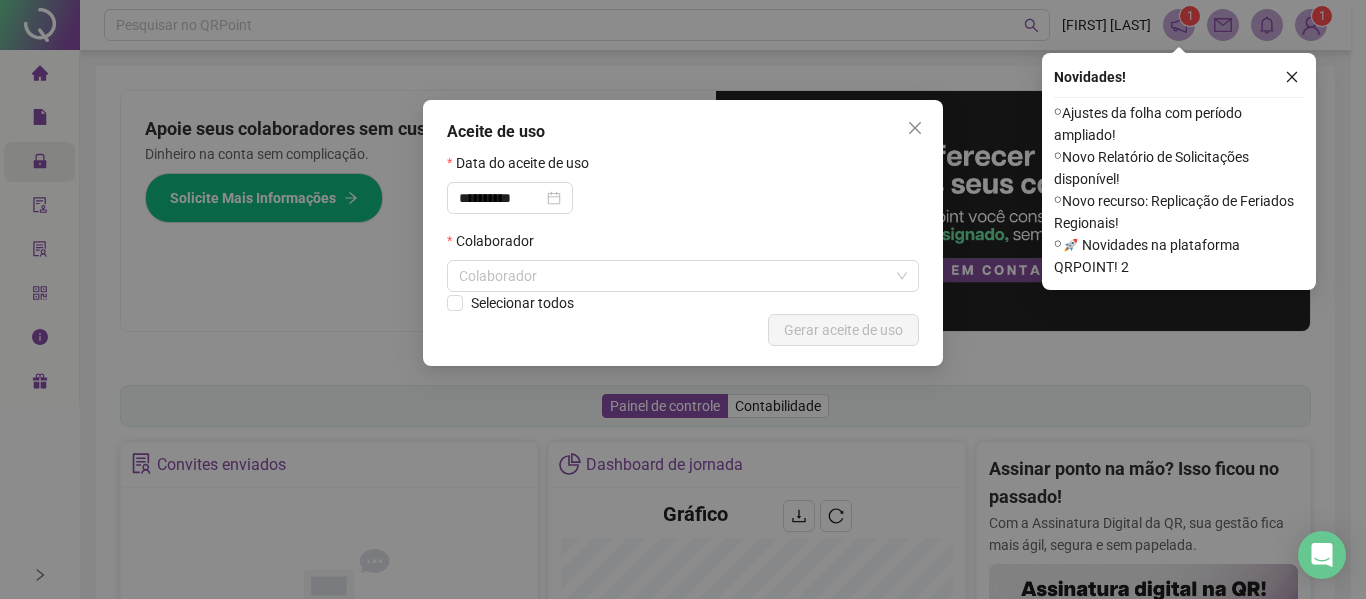 click on "**********" at bounding box center [683, 299] 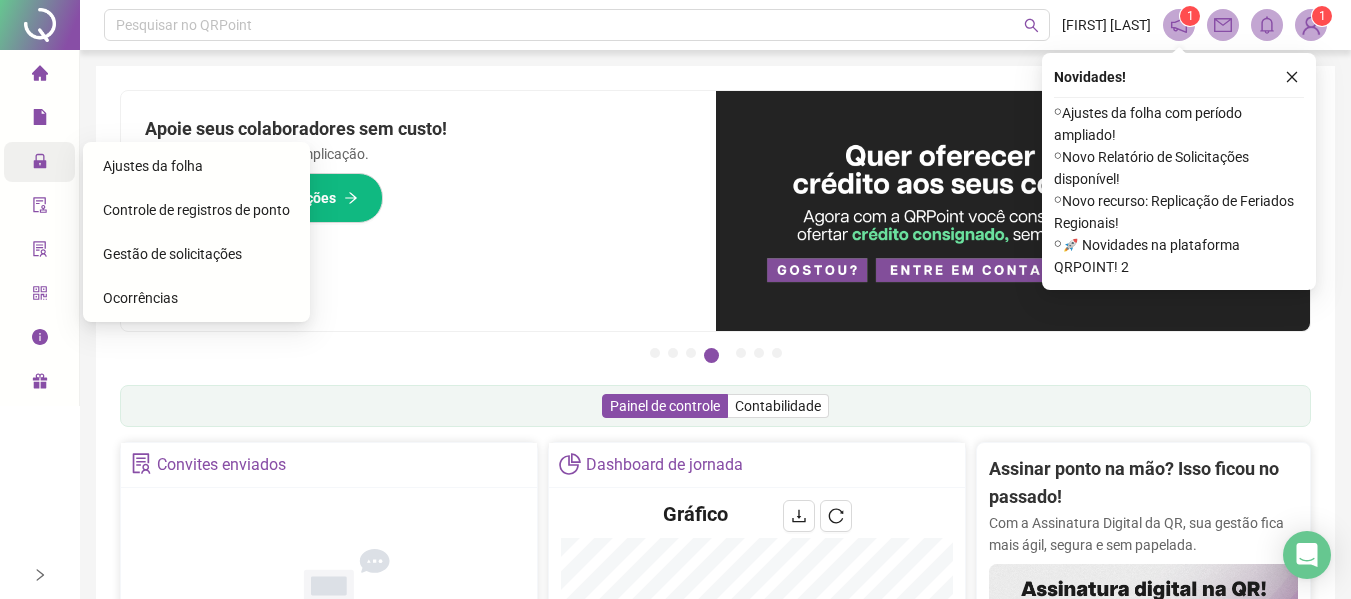 click 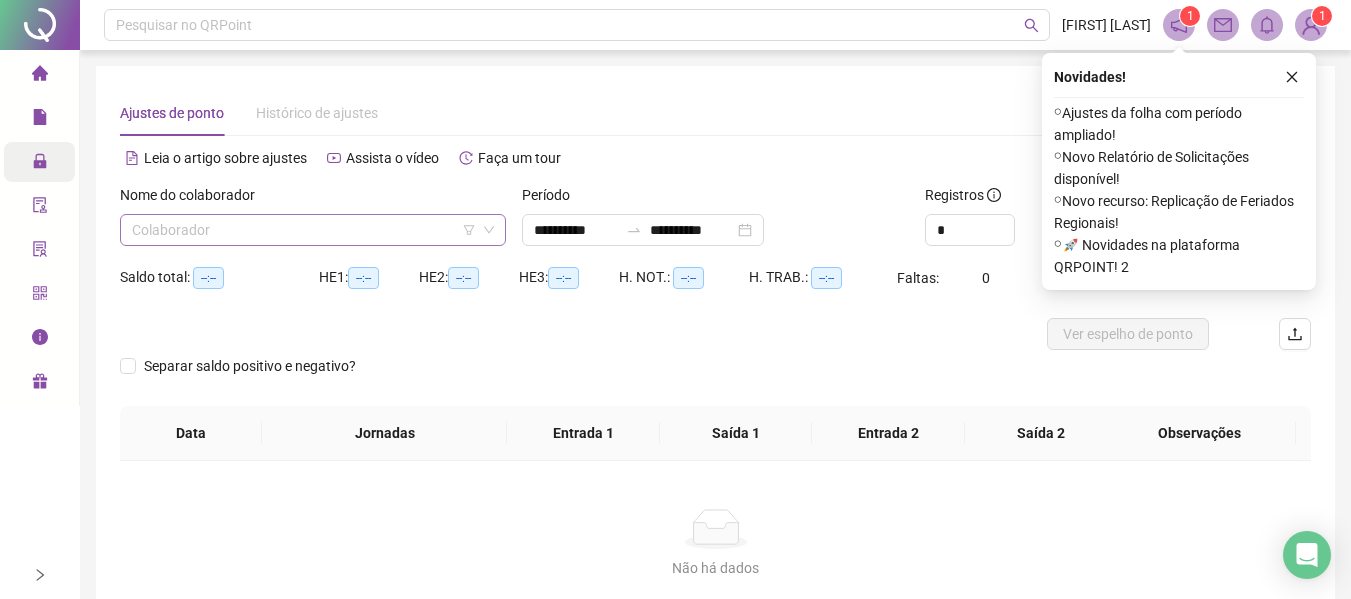 click on "Colaborador" at bounding box center [313, 230] 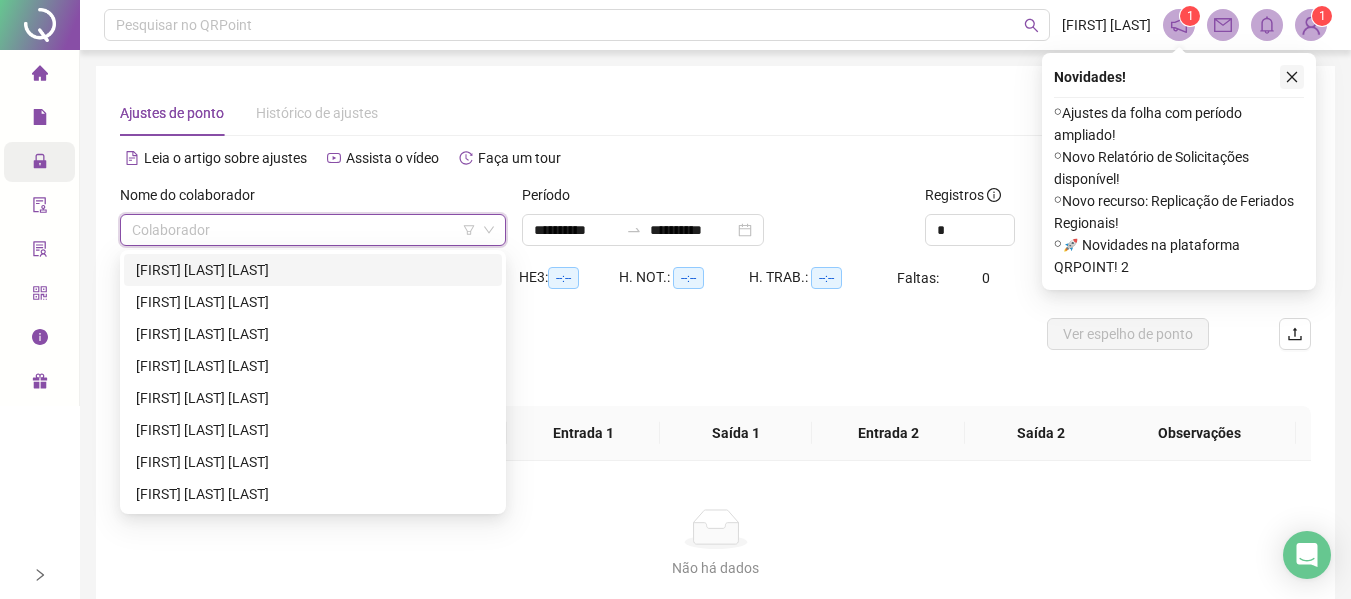 click 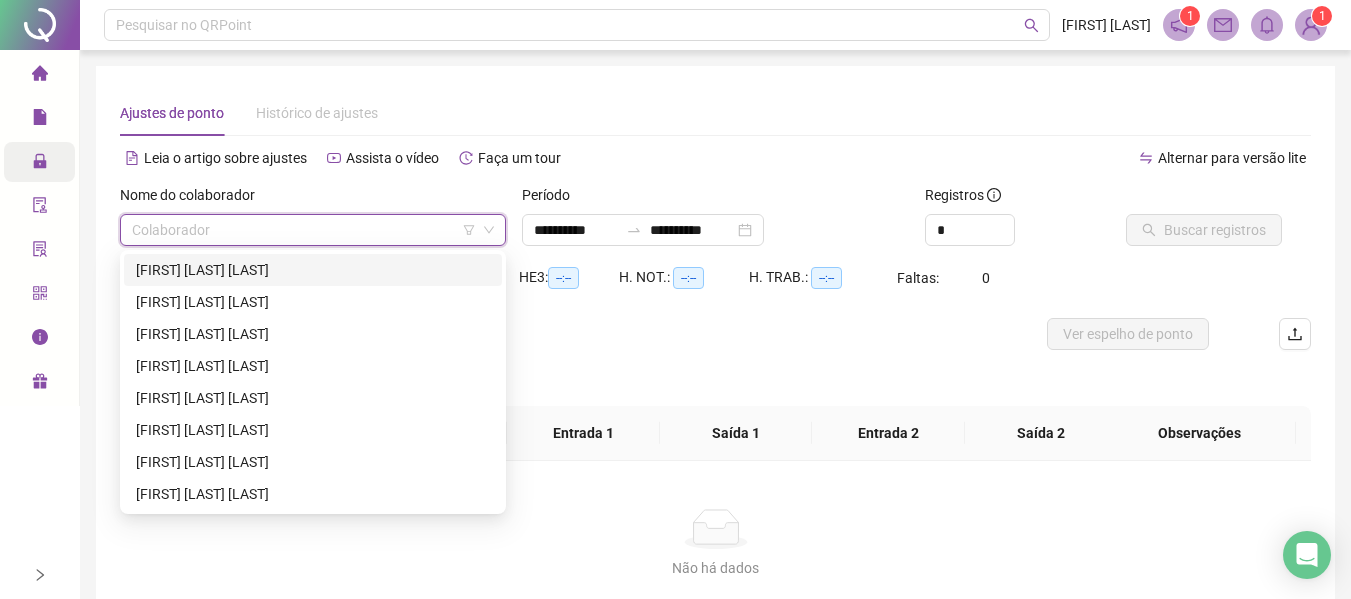 click at bounding box center [307, 230] 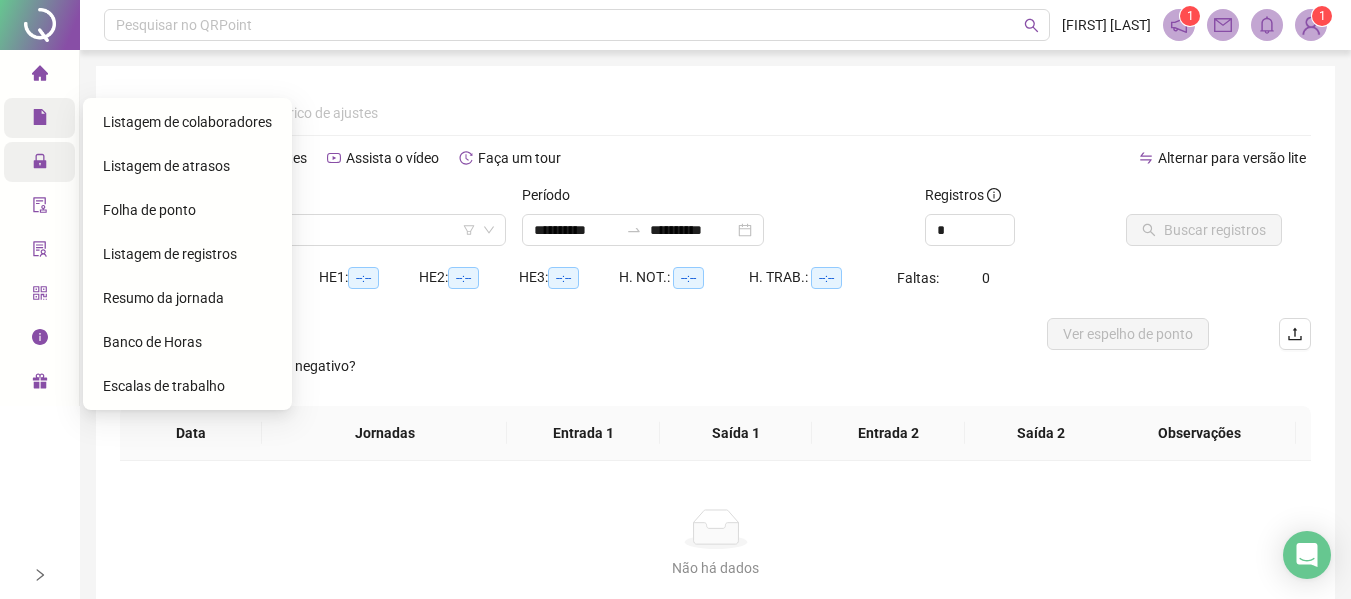 click on "Relatórios" at bounding box center (89, 118) 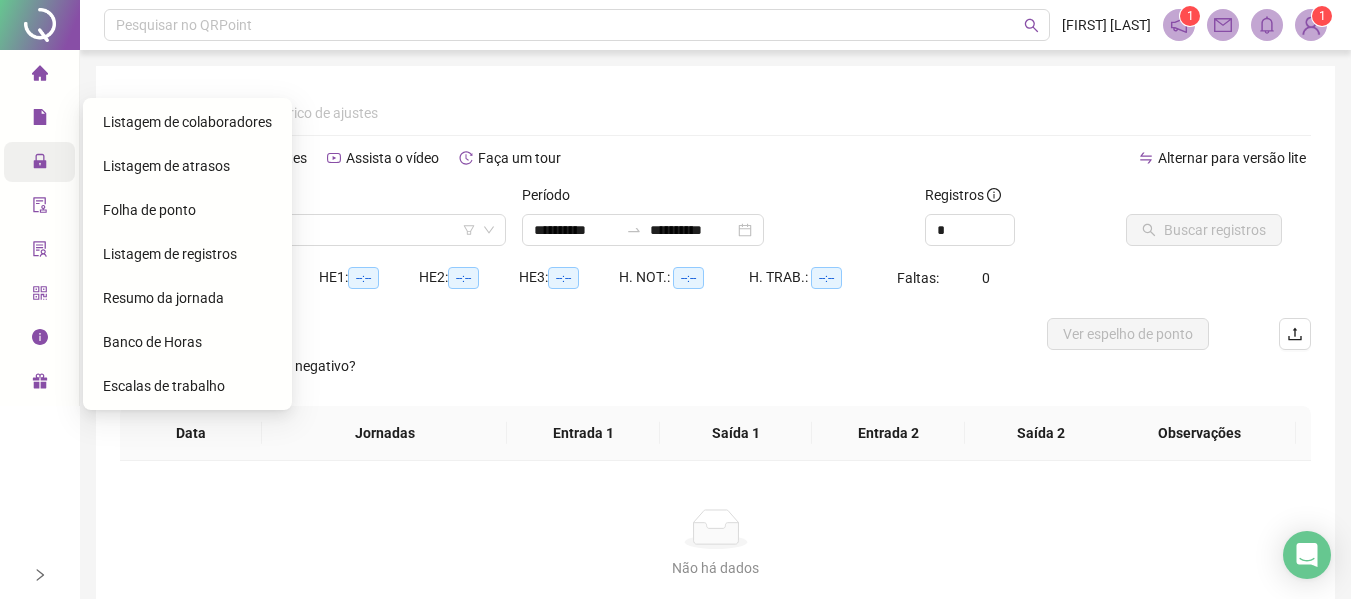 click on "Folha de ponto" at bounding box center (187, 210) 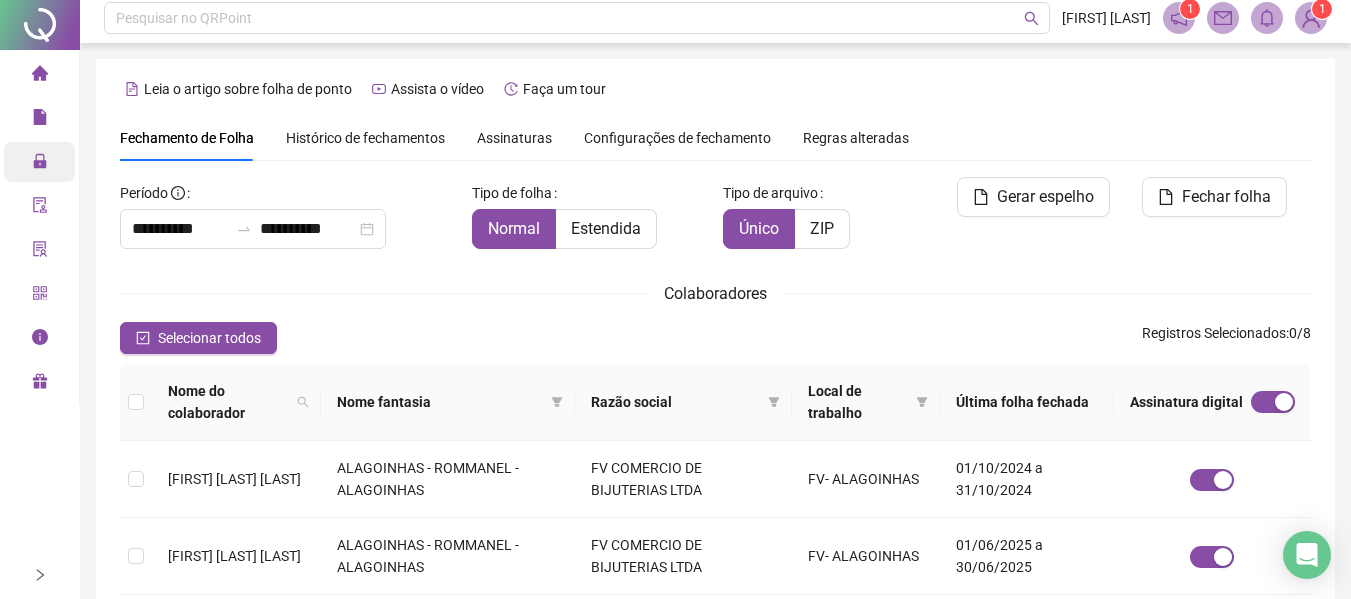 scroll, scrollTop: 0, scrollLeft: 0, axis: both 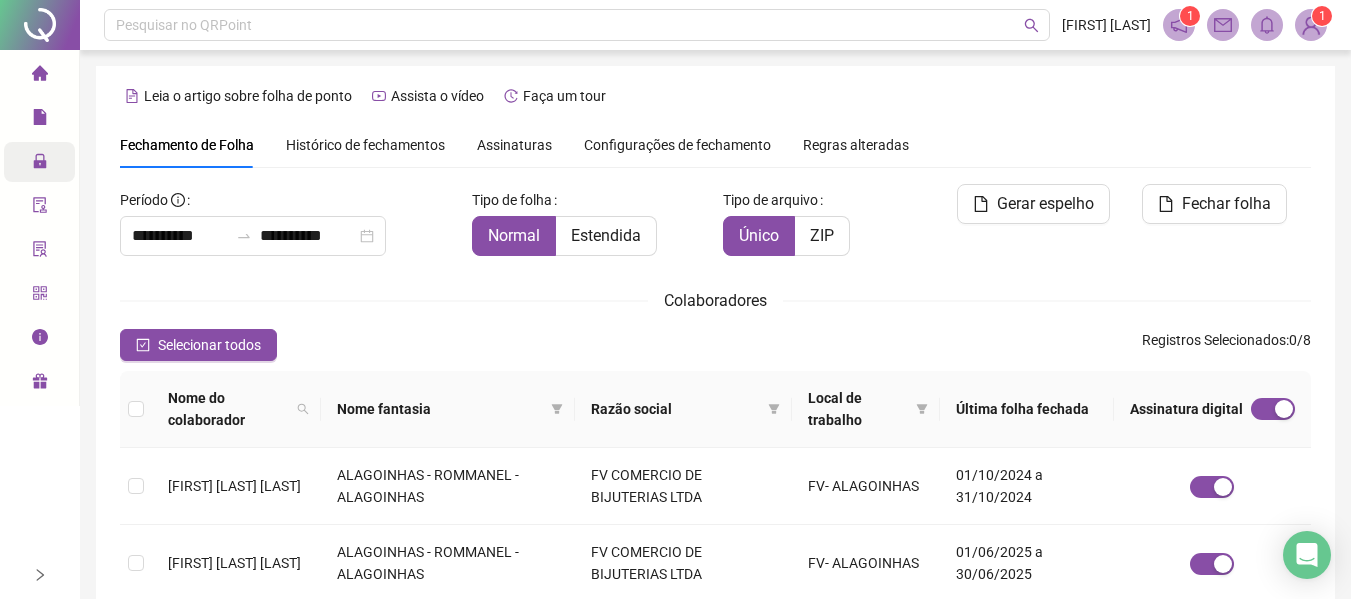 click on "Assinaturas" at bounding box center (514, 145) 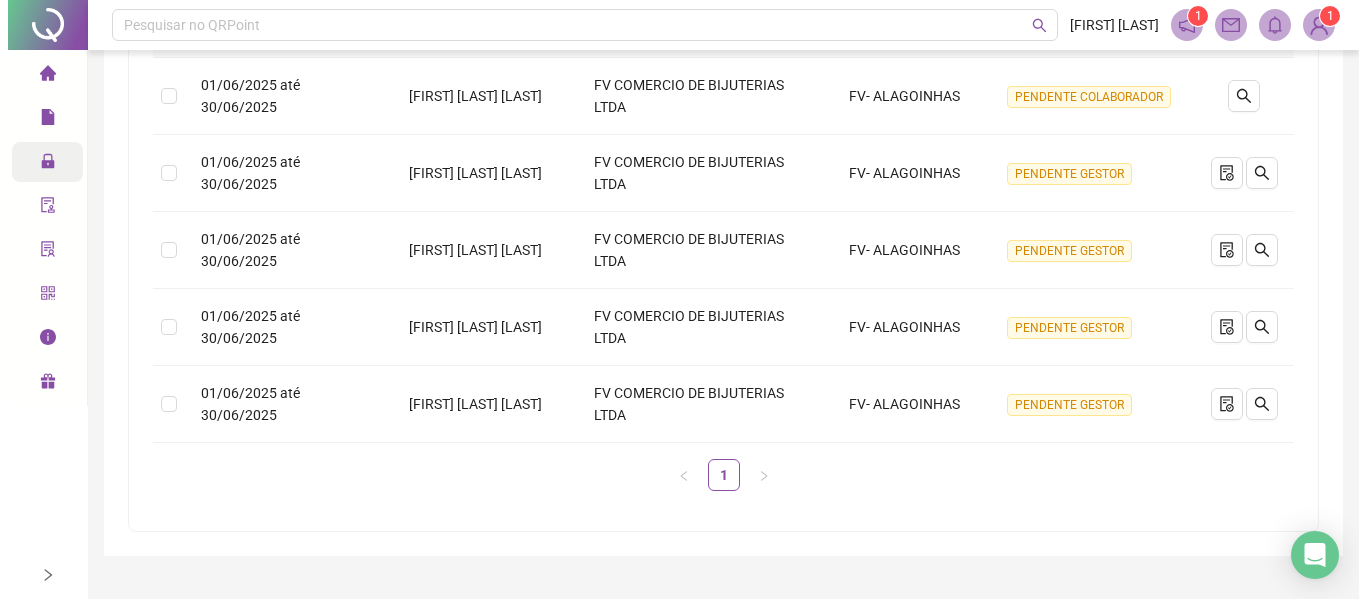 scroll, scrollTop: 572, scrollLeft: 0, axis: vertical 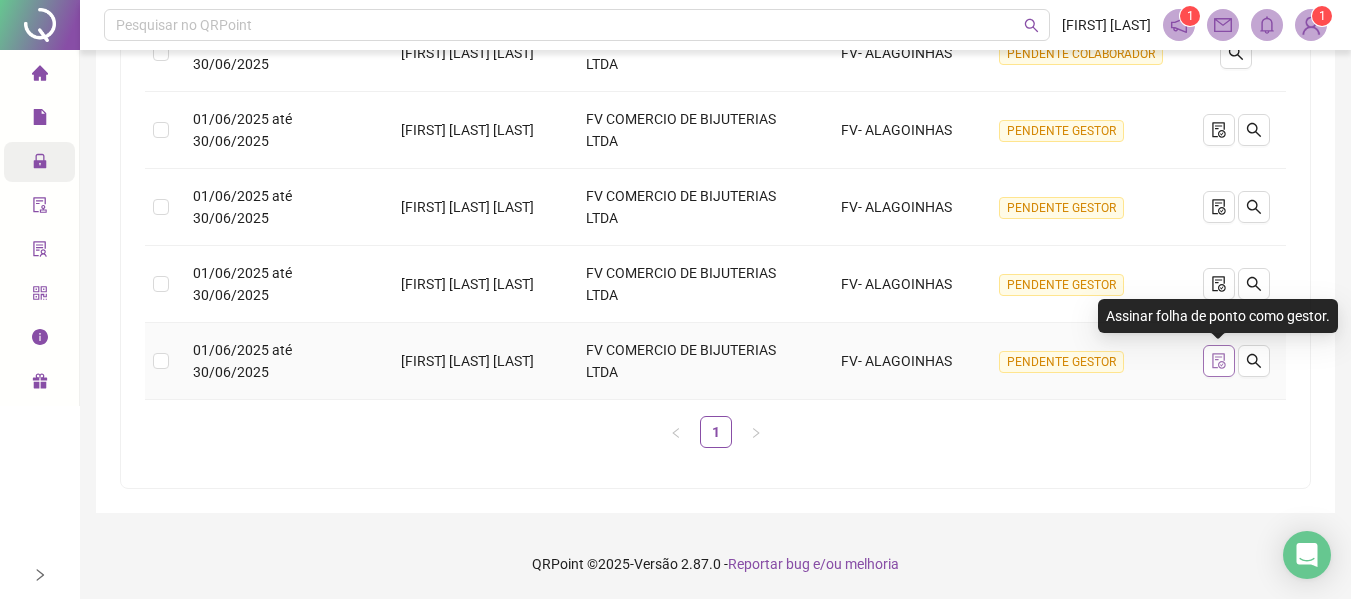 click 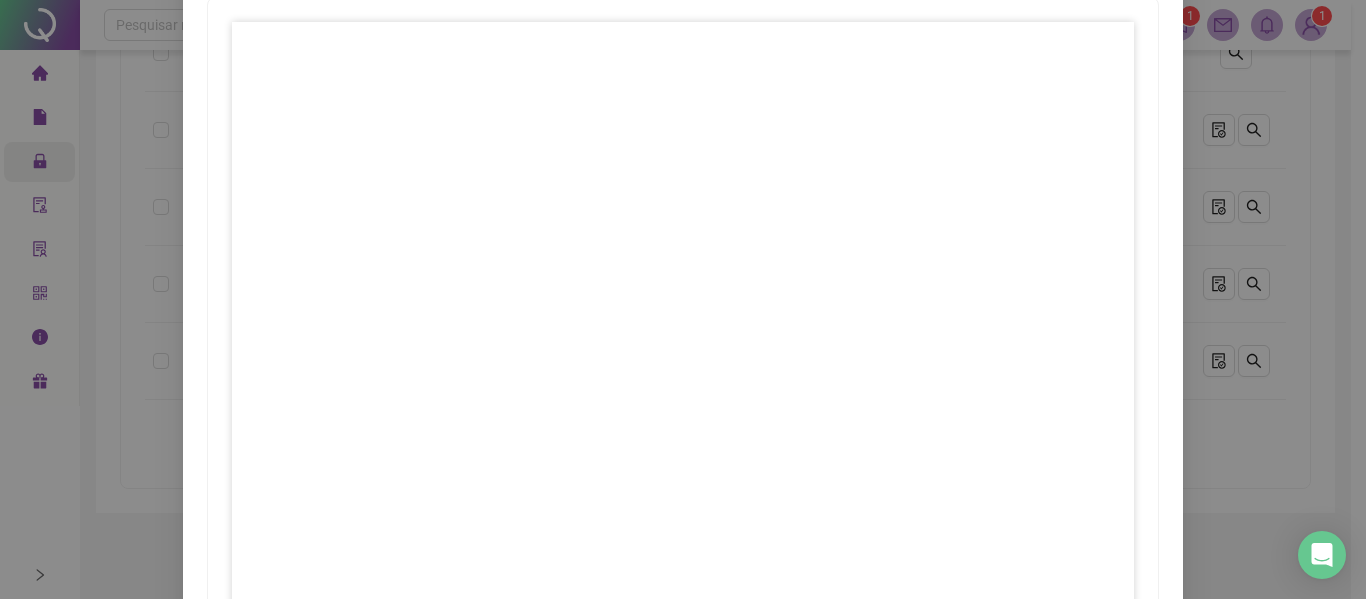 scroll, scrollTop: 331, scrollLeft: 0, axis: vertical 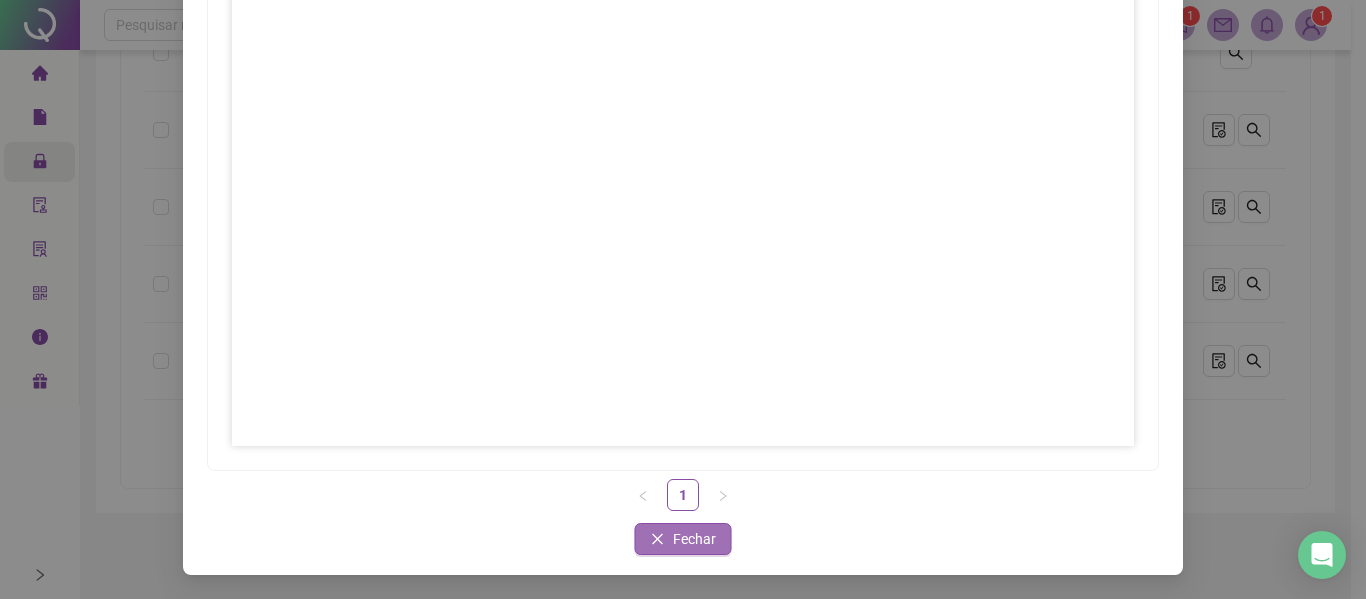 click on "Fechar" at bounding box center [683, 539] 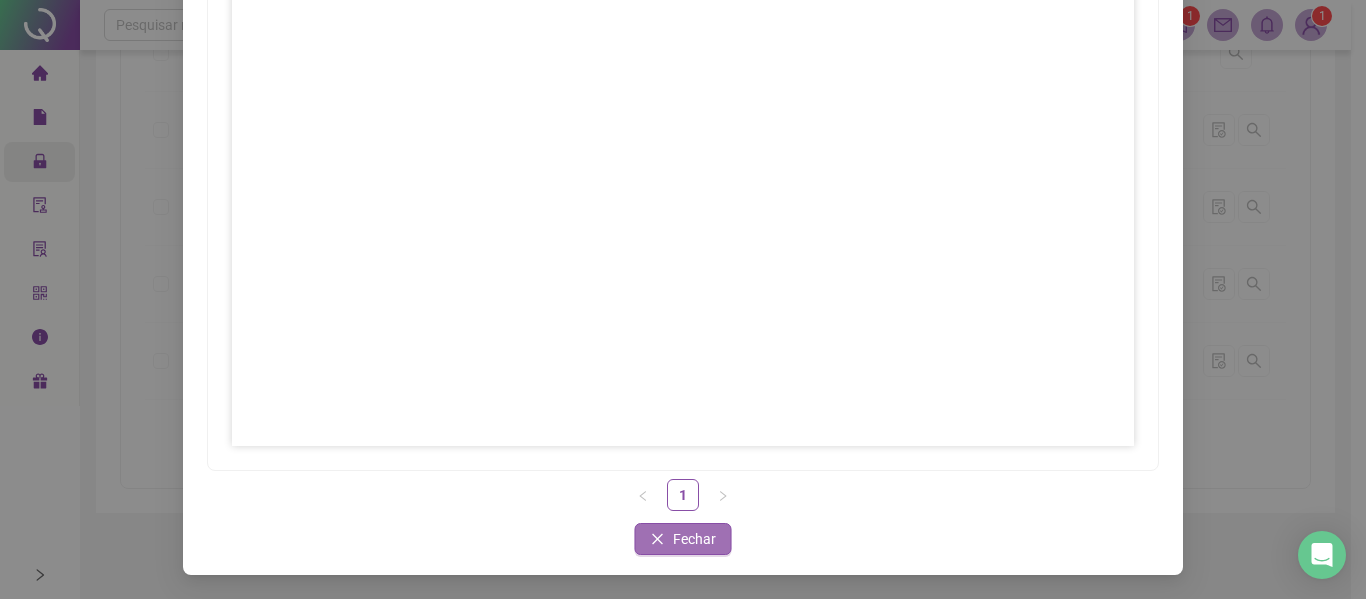 scroll, scrollTop: 231, scrollLeft: 0, axis: vertical 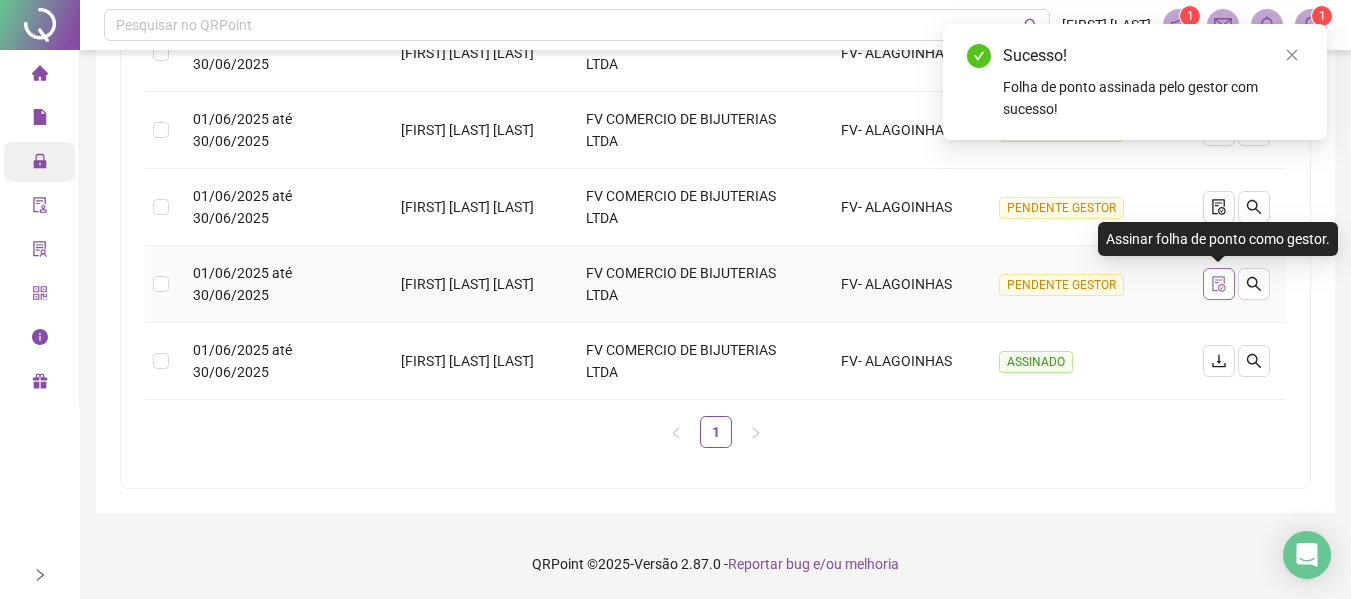 click 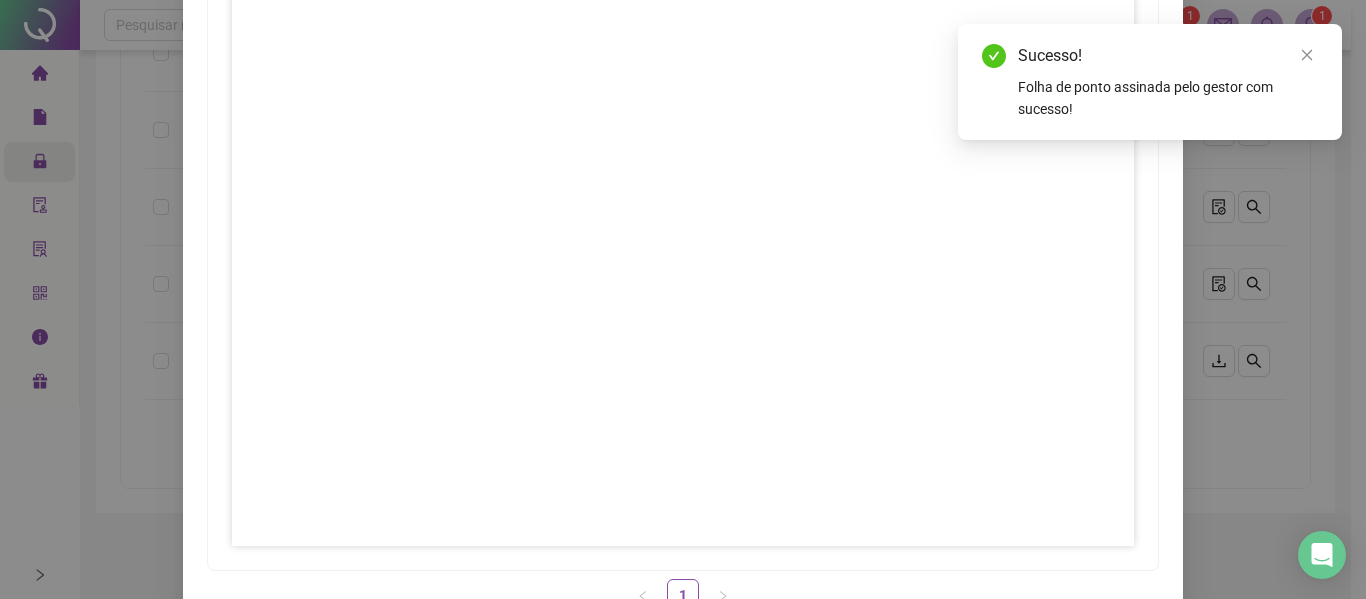 scroll, scrollTop: 331, scrollLeft: 0, axis: vertical 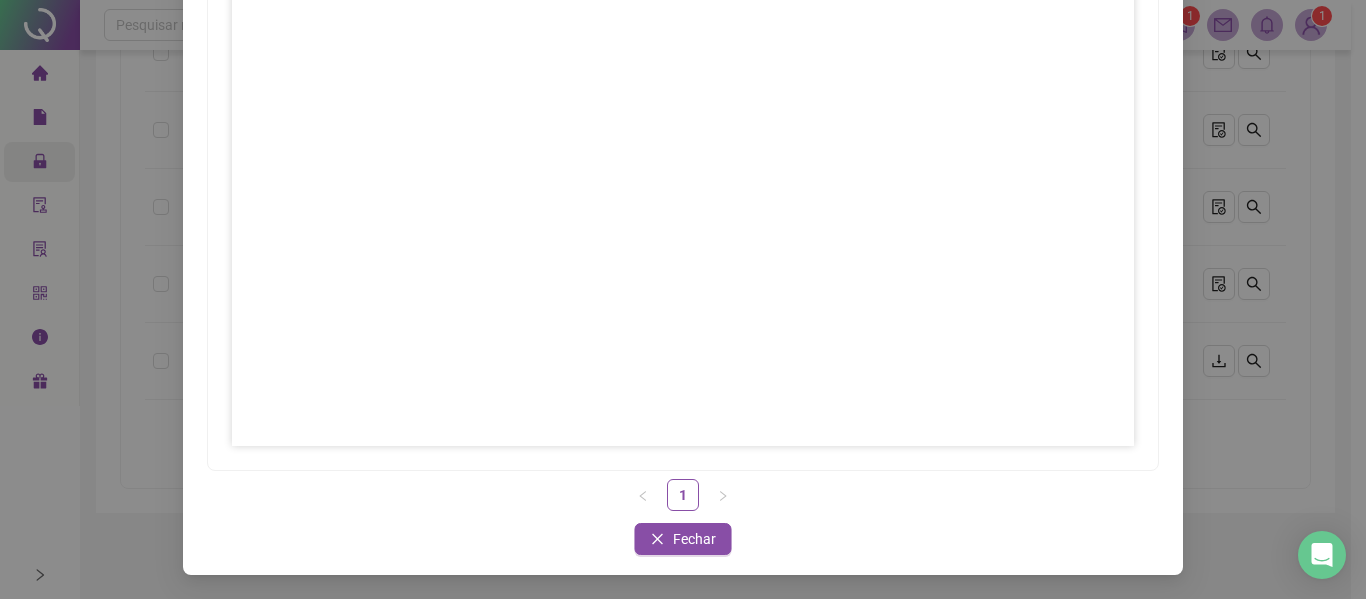 click on "Assinar folhas de ponto 1 Fechar Fechar" at bounding box center [683, 299] 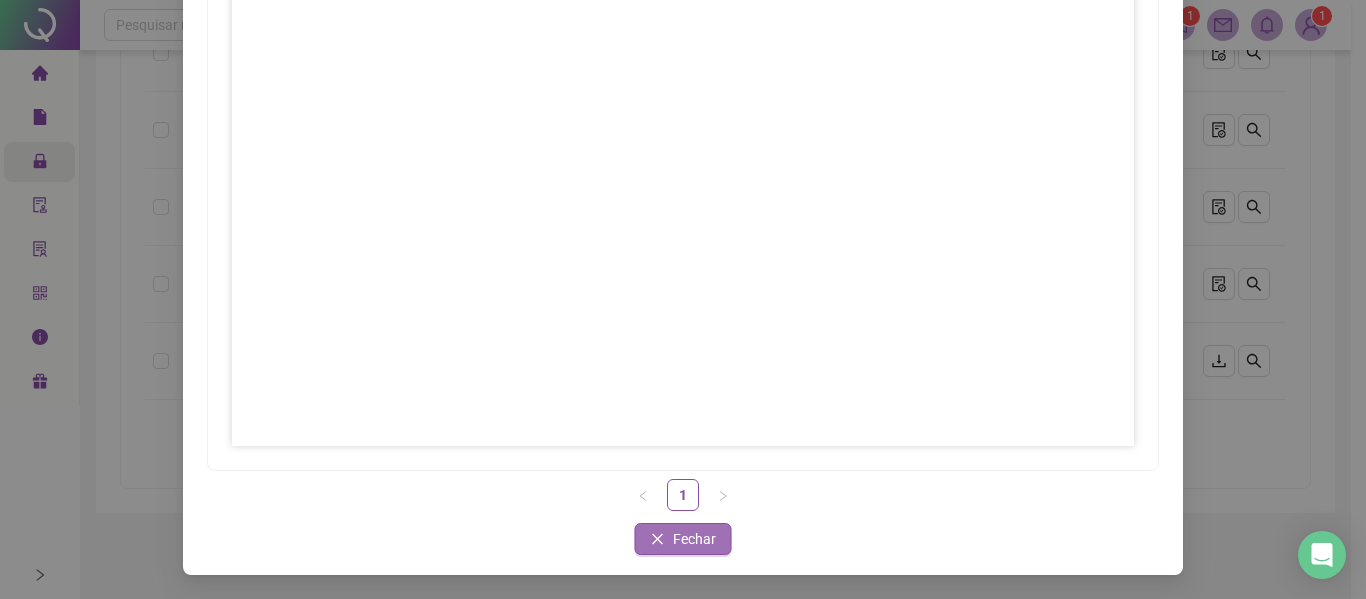 click on "Fechar" at bounding box center [694, 539] 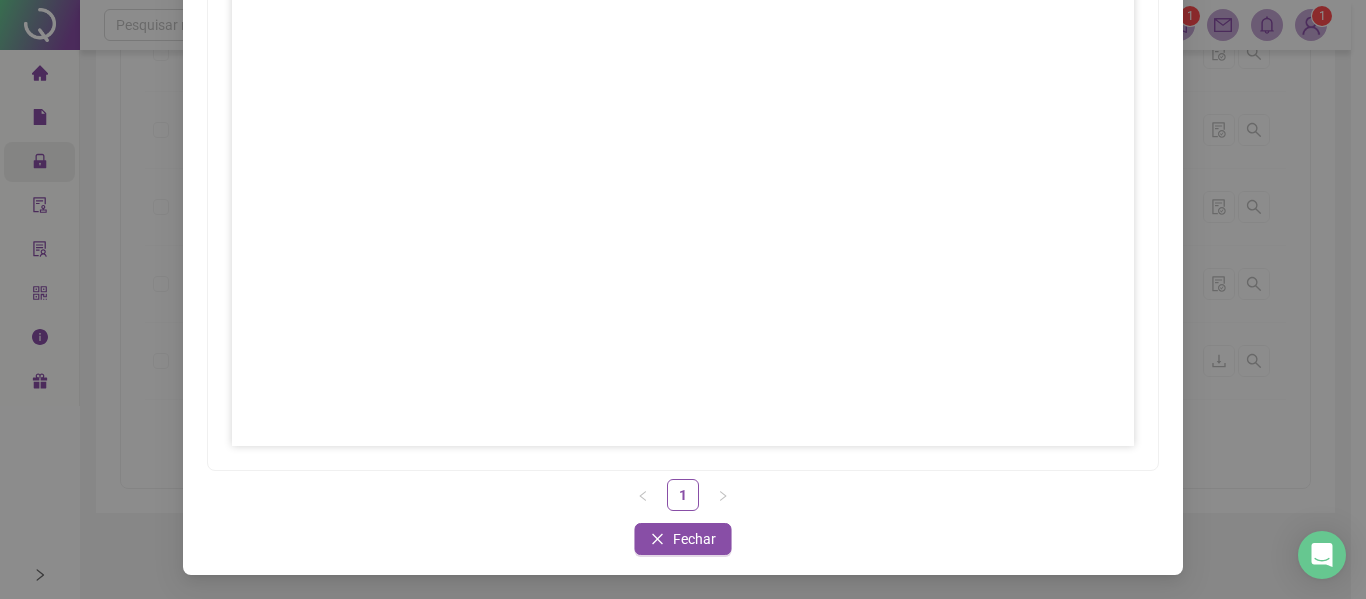 scroll, scrollTop: 231, scrollLeft: 0, axis: vertical 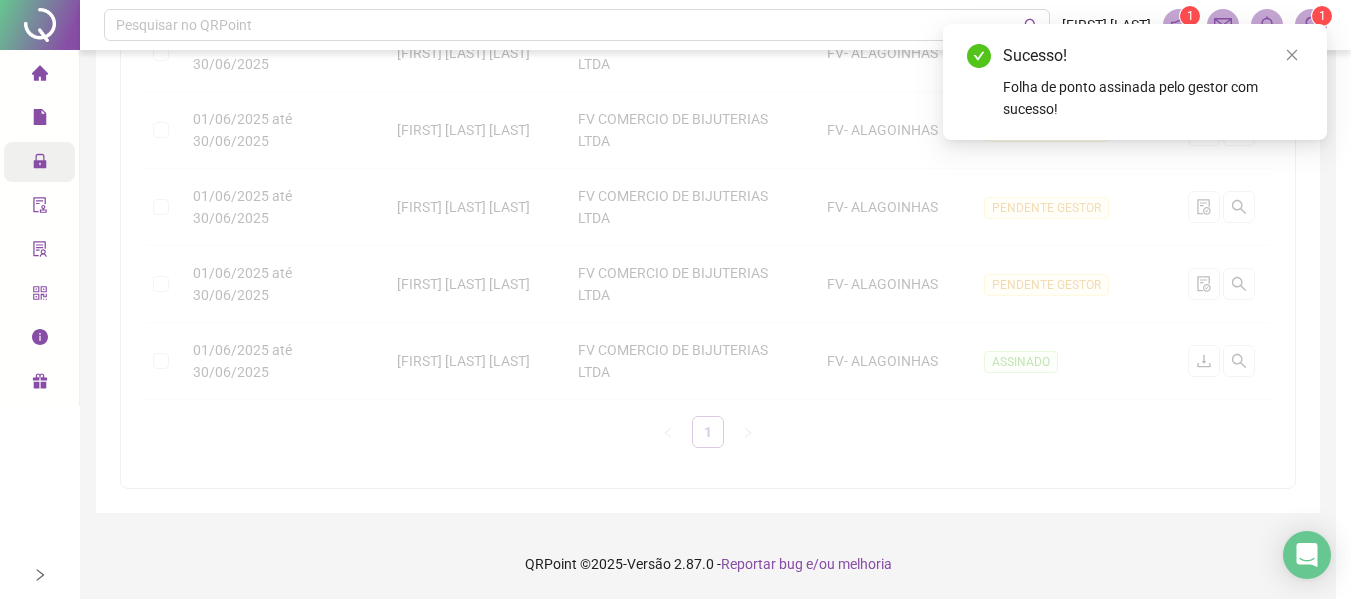 click on "QRPoint © 2025  -  Versão   2.87.0   -  Reportar bug e/ou melhoria" at bounding box center (708, 564) 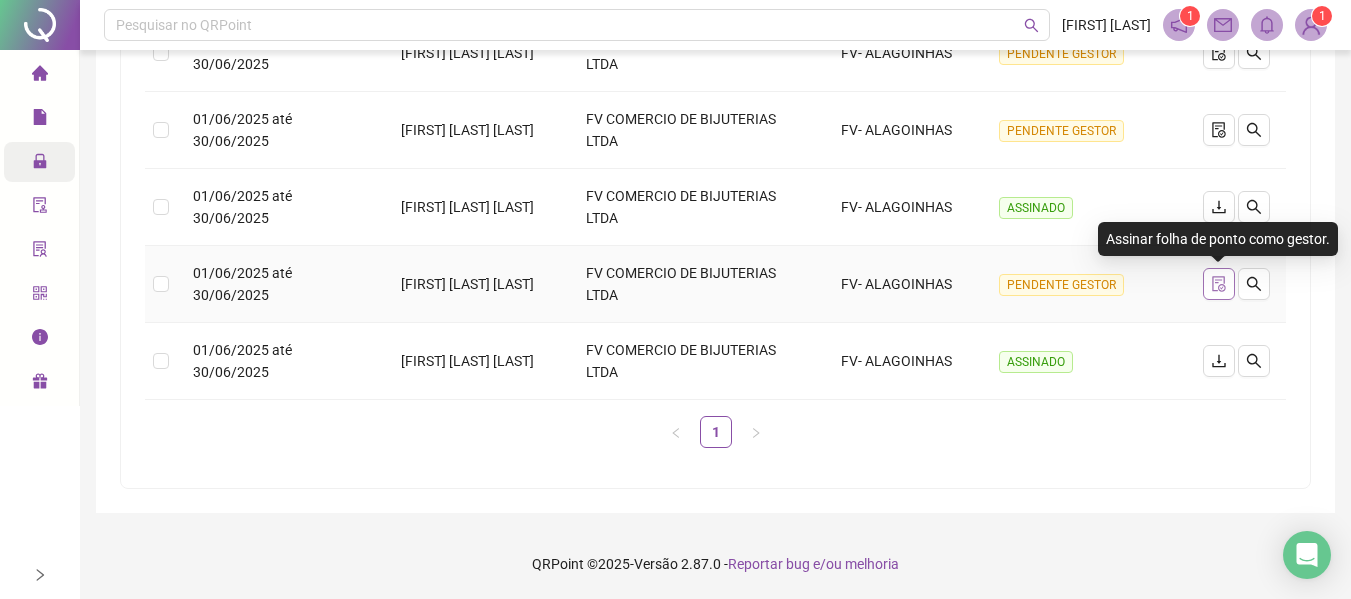 click 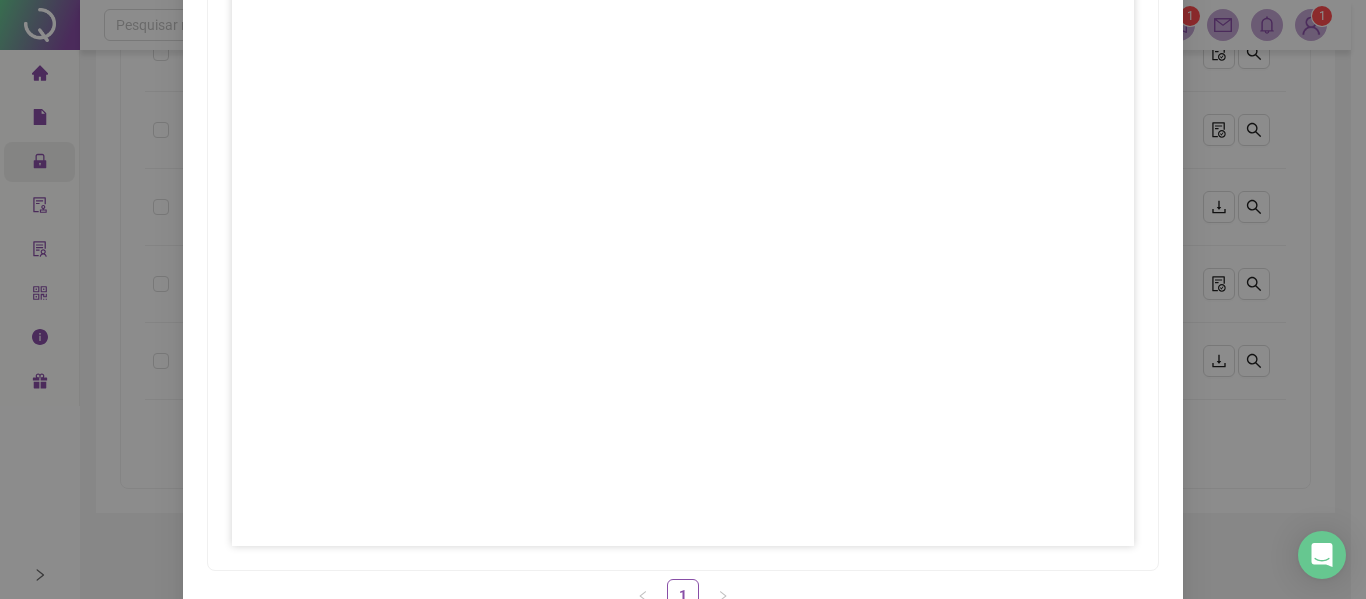 scroll, scrollTop: 331, scrollLeft: 0, axis: vertical 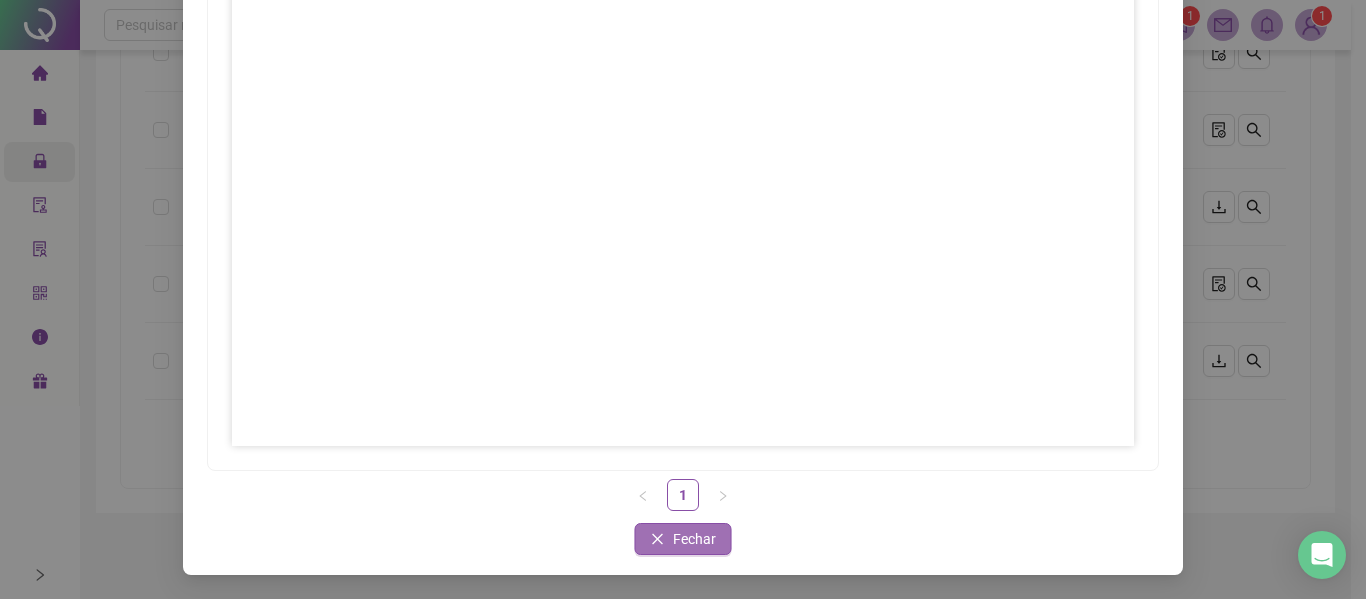 click on "Fechar" at bounding box center (694, 539) 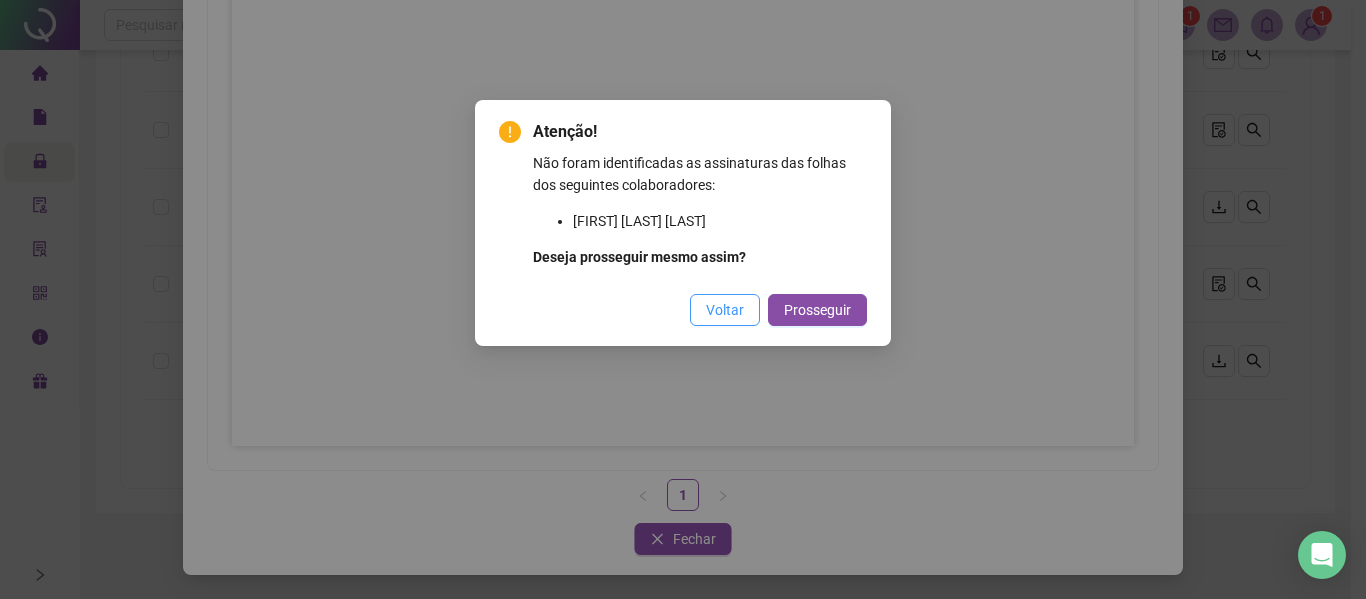 click on "Voltar" at bounding box center (725, 310) 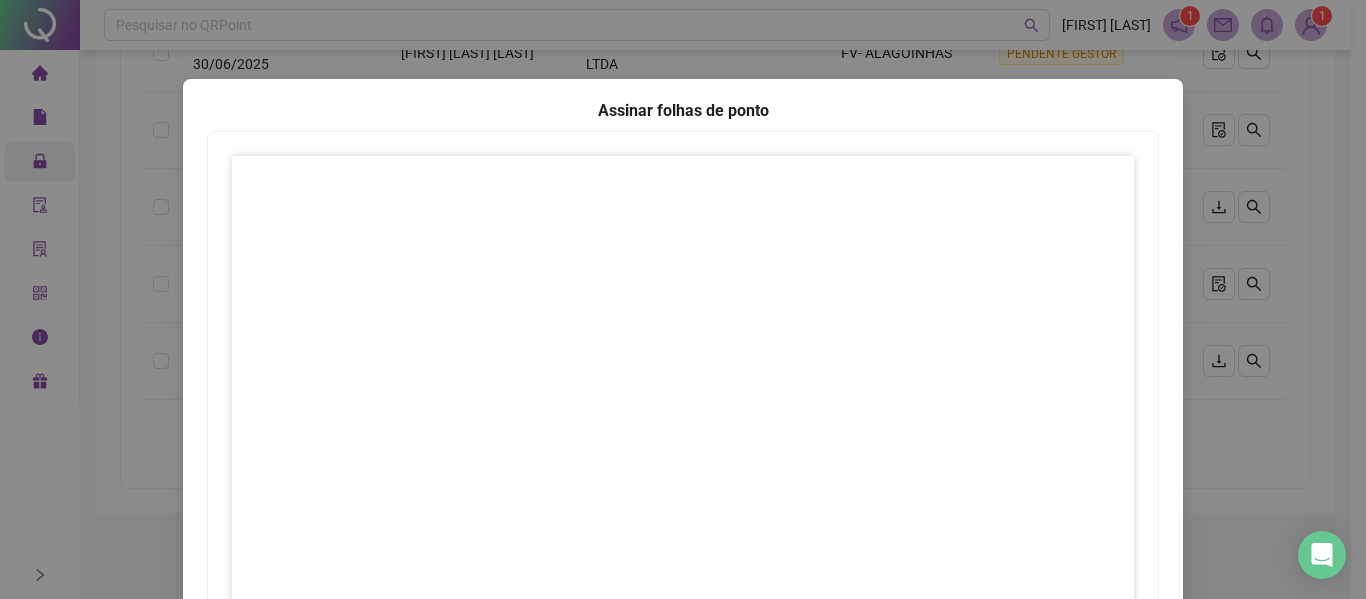 scroll, scrollTop: 0, scrollLeft: 0, axis: both 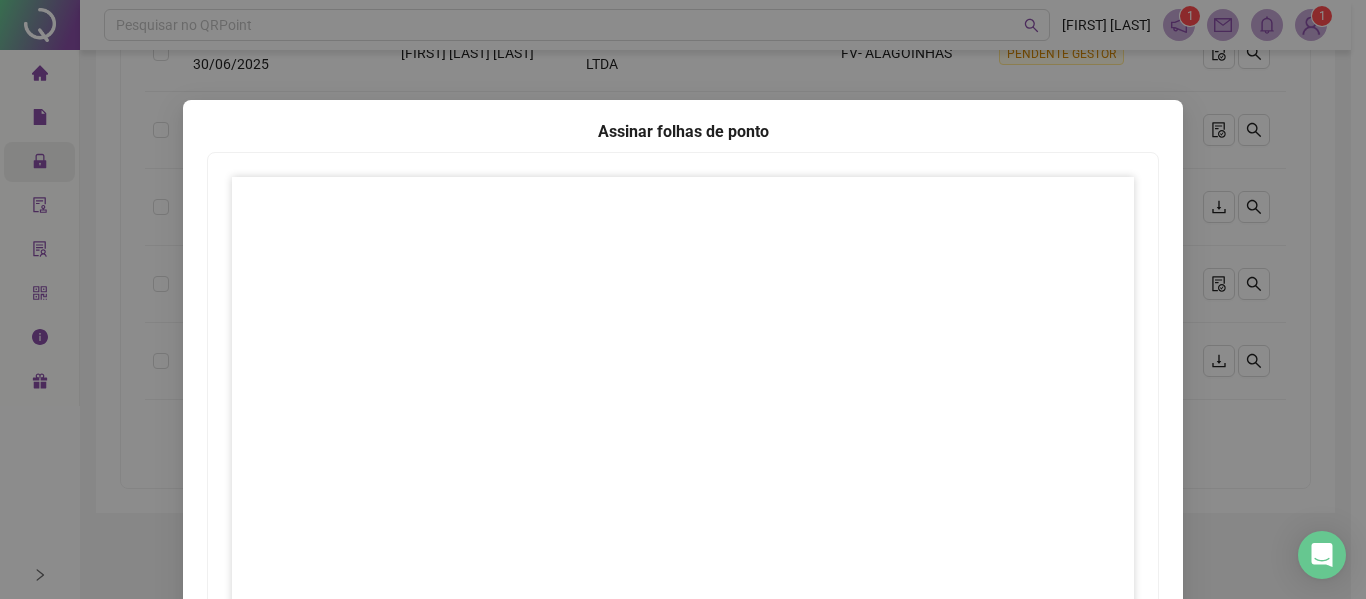 click on "Assinar folhas de ponto 1 Fechar Fechar" at bounding box center [683, 299] 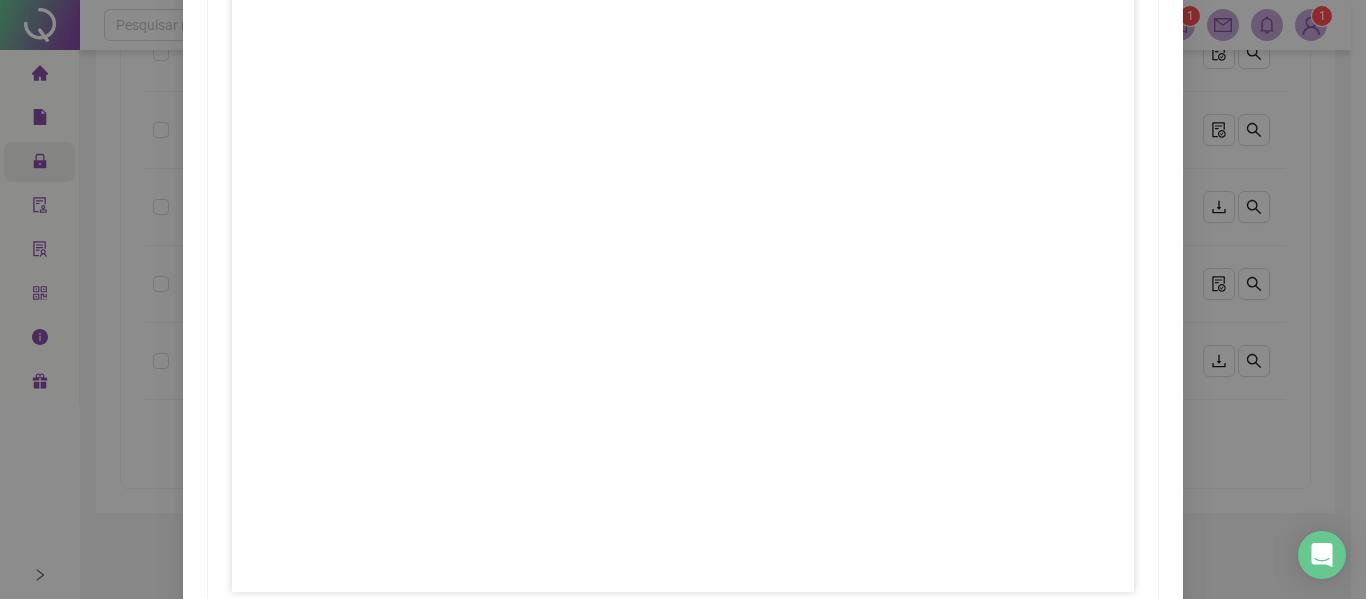 scroll, scrollTop: 331, scrollLeft: 0, axis: vertical 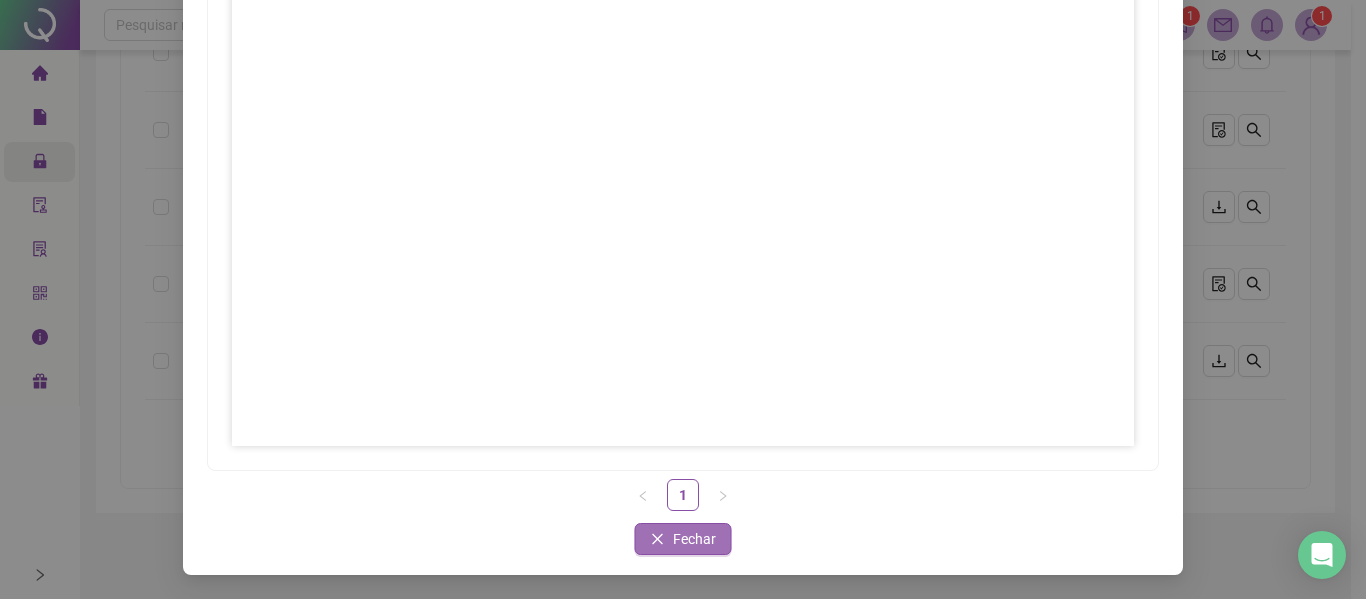 click on "Fechar" at bounding box center [694, 539] 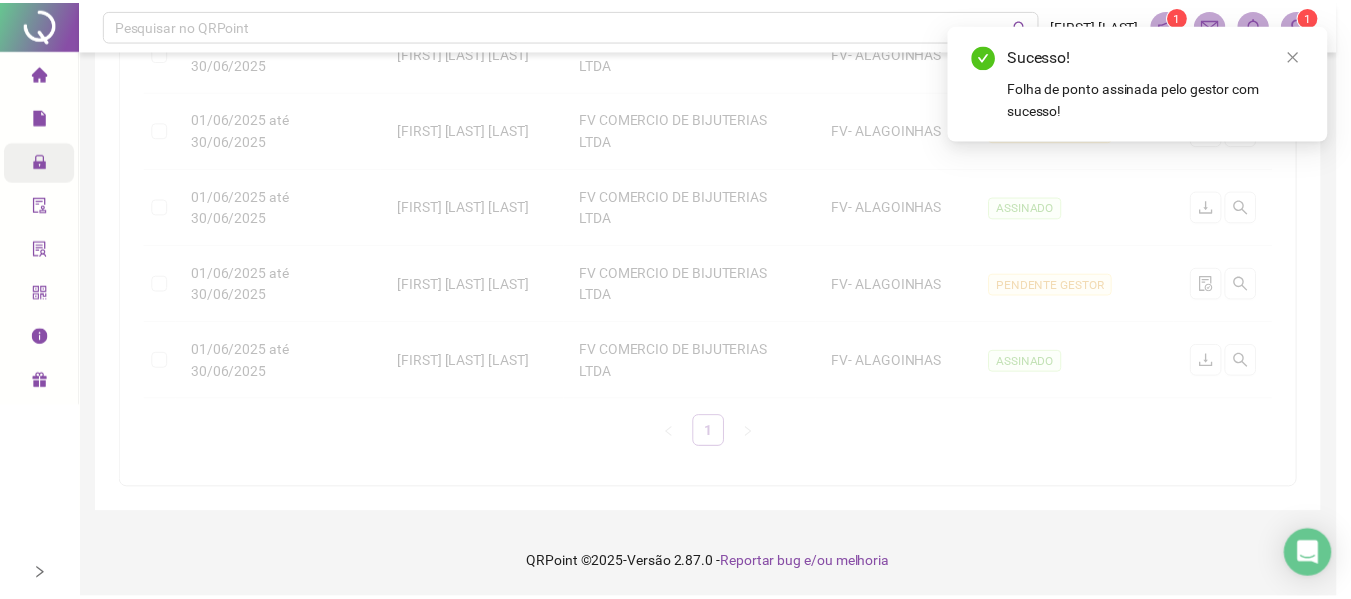 scroll, scrollTop: 231, scrollLeft: 0, axis: vertical 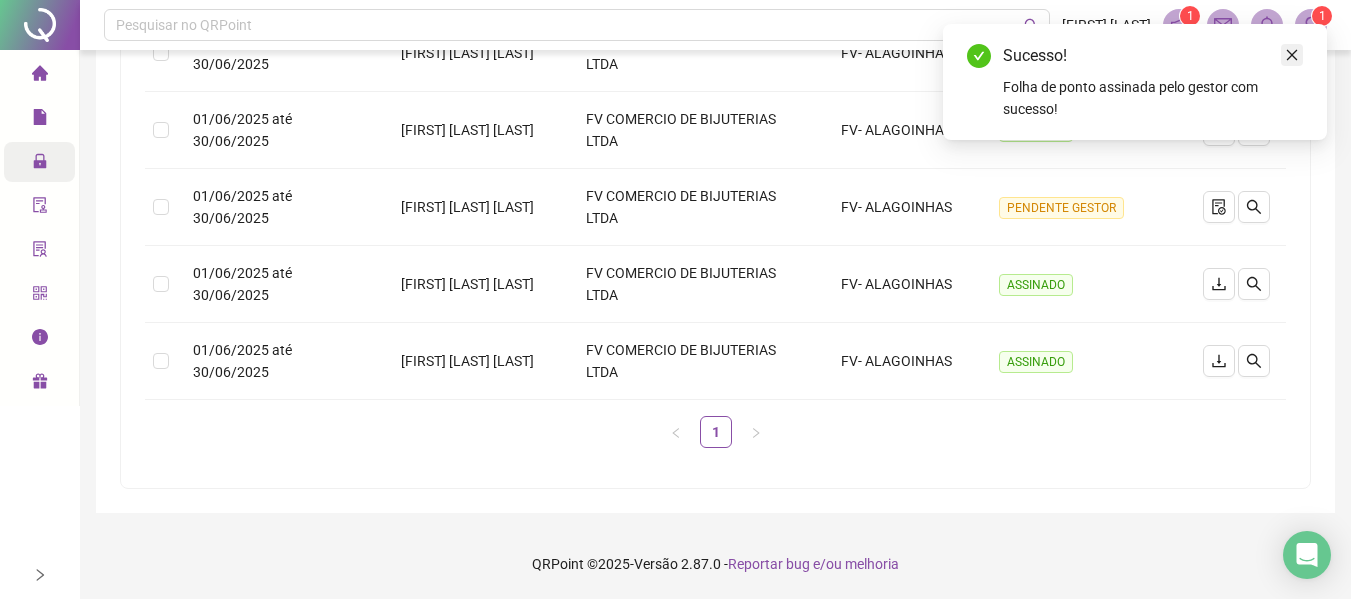 click 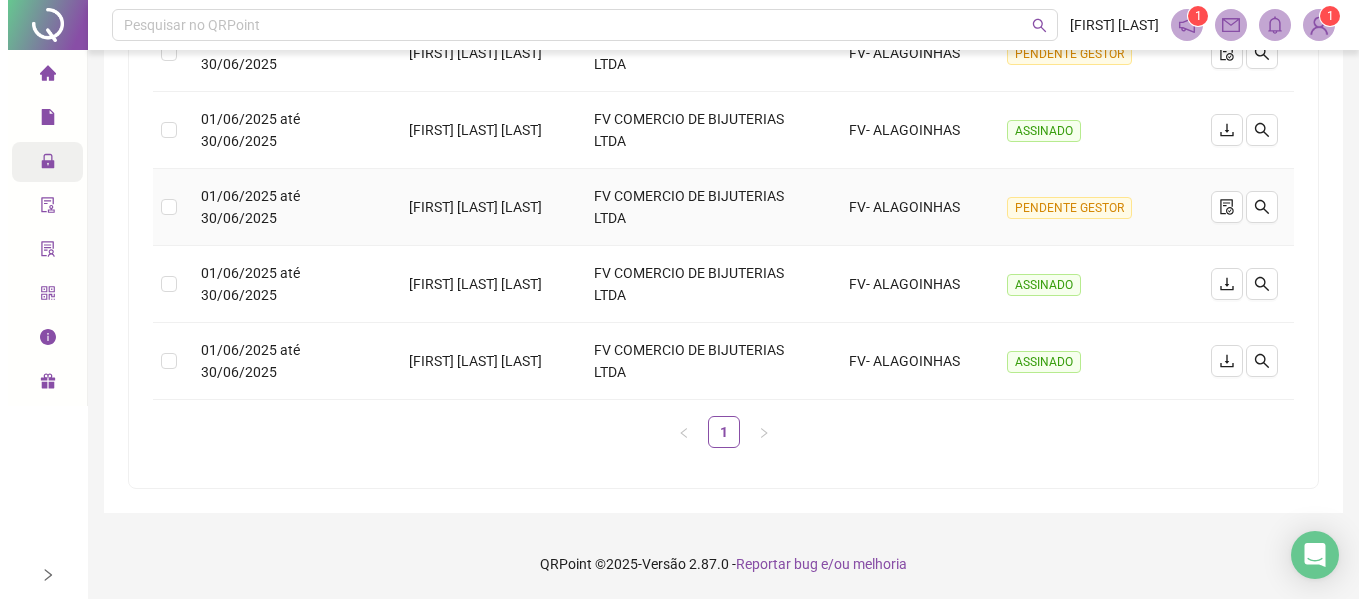 scroll, scrollTop: 472, scrollLeft: 0, axis: vertical 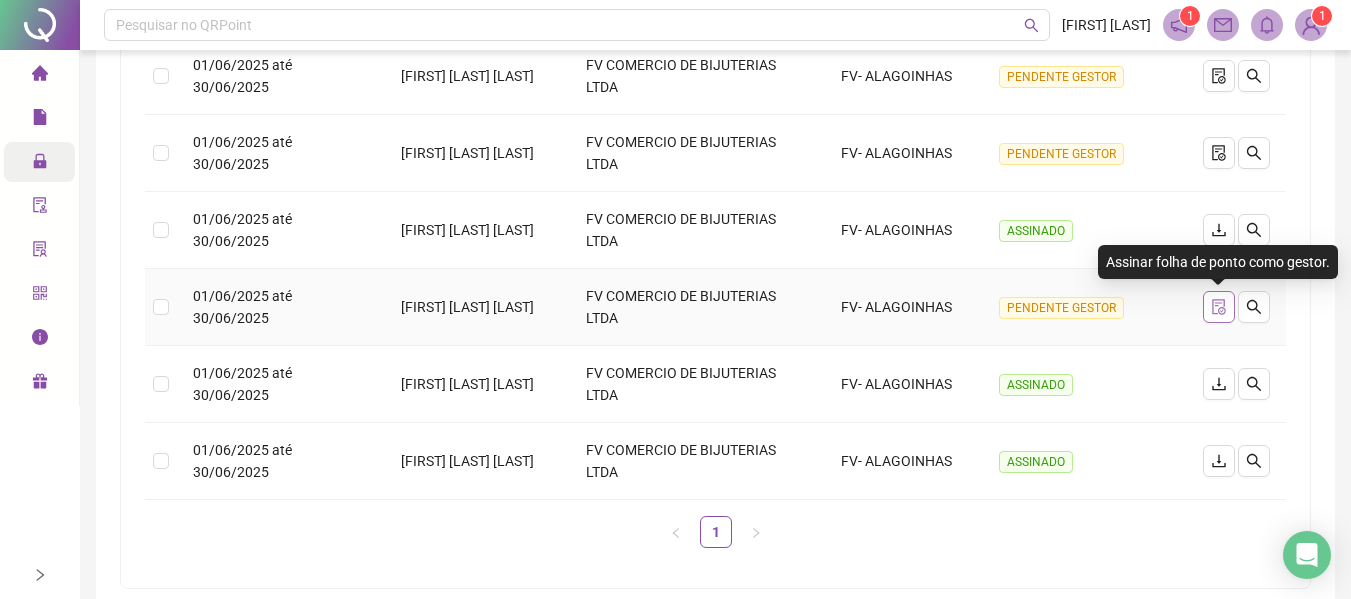 click at bounding box center [1219, 307] 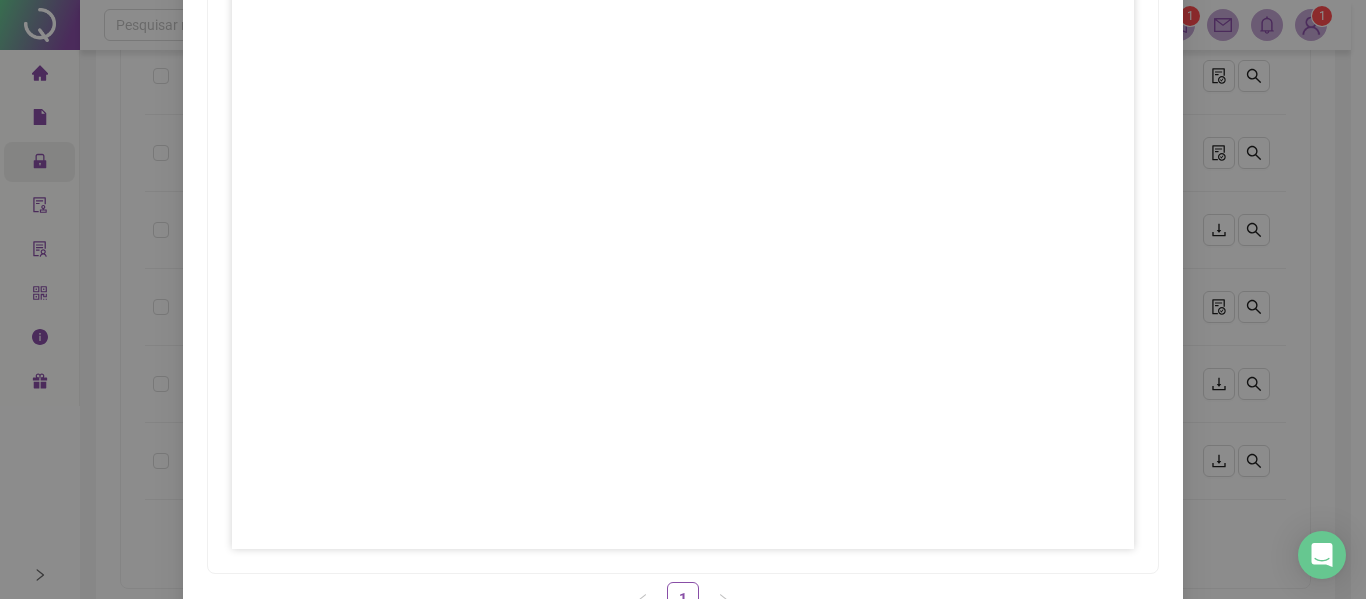 scroll, scrollTop: 131, scrollLeft: 0, axis: vertical 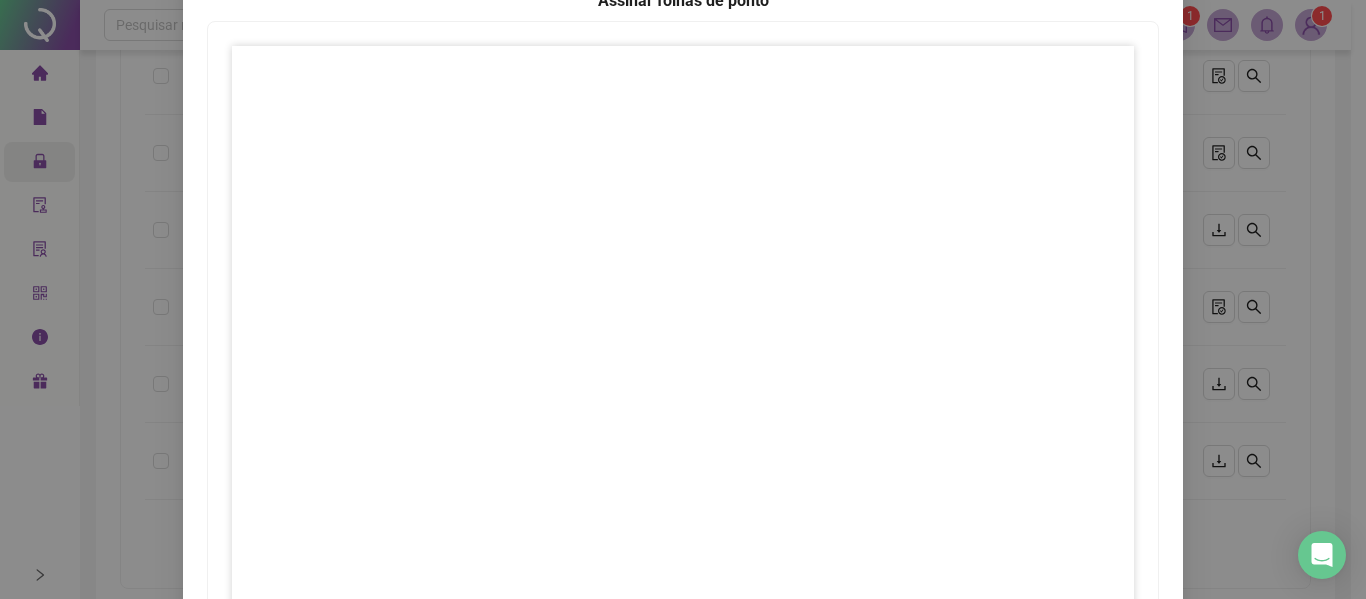 click on "Assinar folhas de ponto 1 Fechar Fechar" at bounding box center [683, 299] 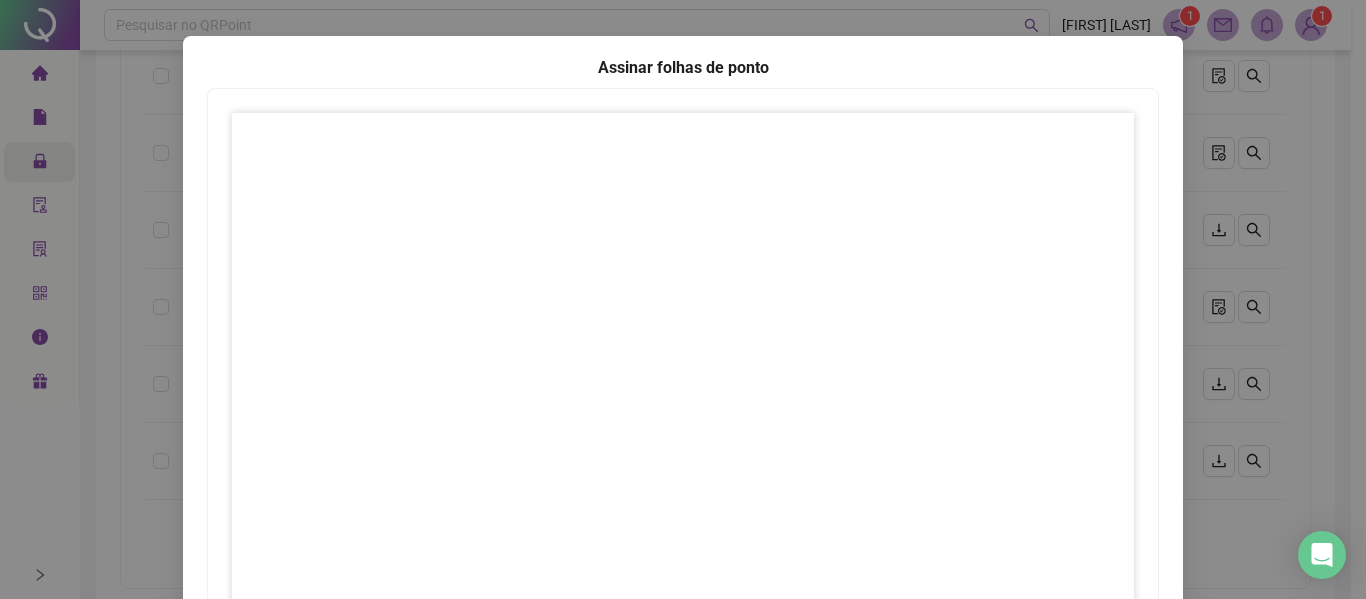 scroll, scrollTop: 0, scrollLeft: 0, axis: both 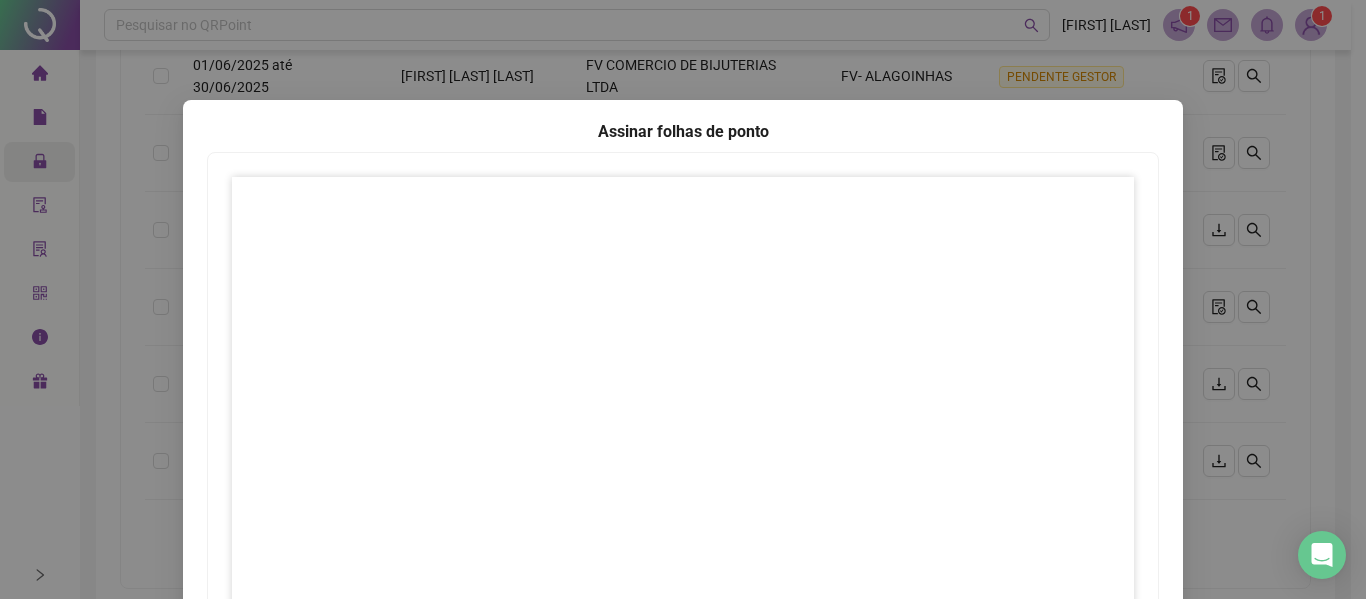 click on "Assinar folhas de ponto 1 Fechar Fechar" at bounding box center [683, 299] 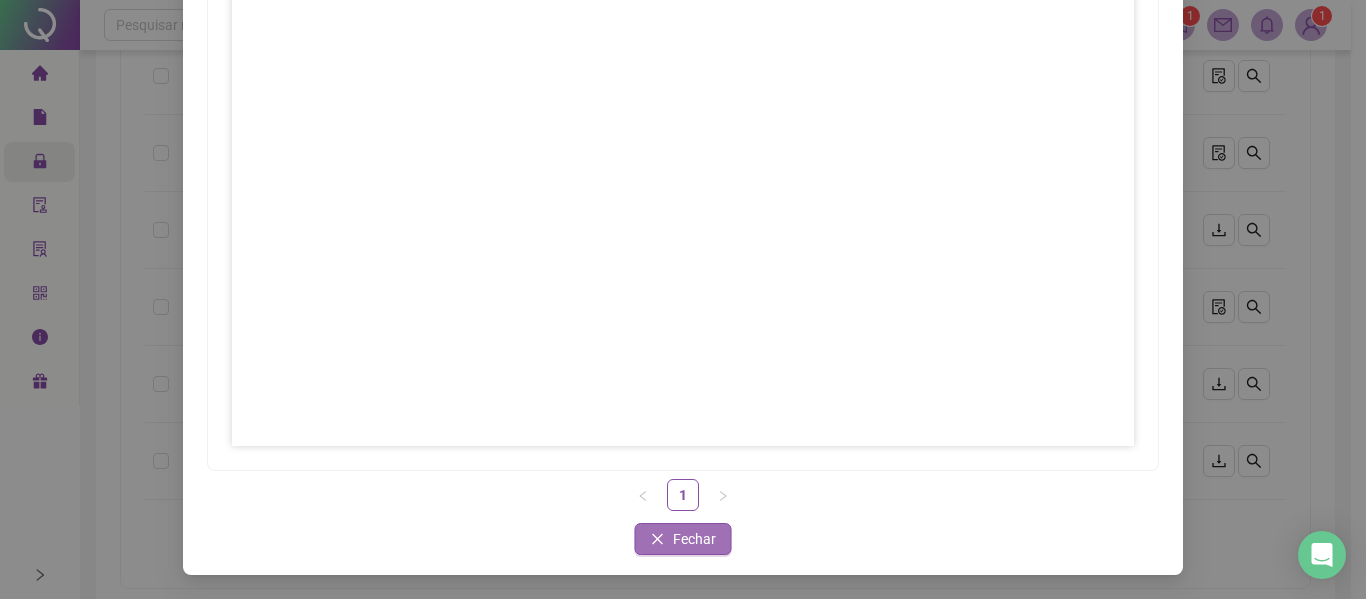 click on "Fechar" at bounding box center (683, 539) 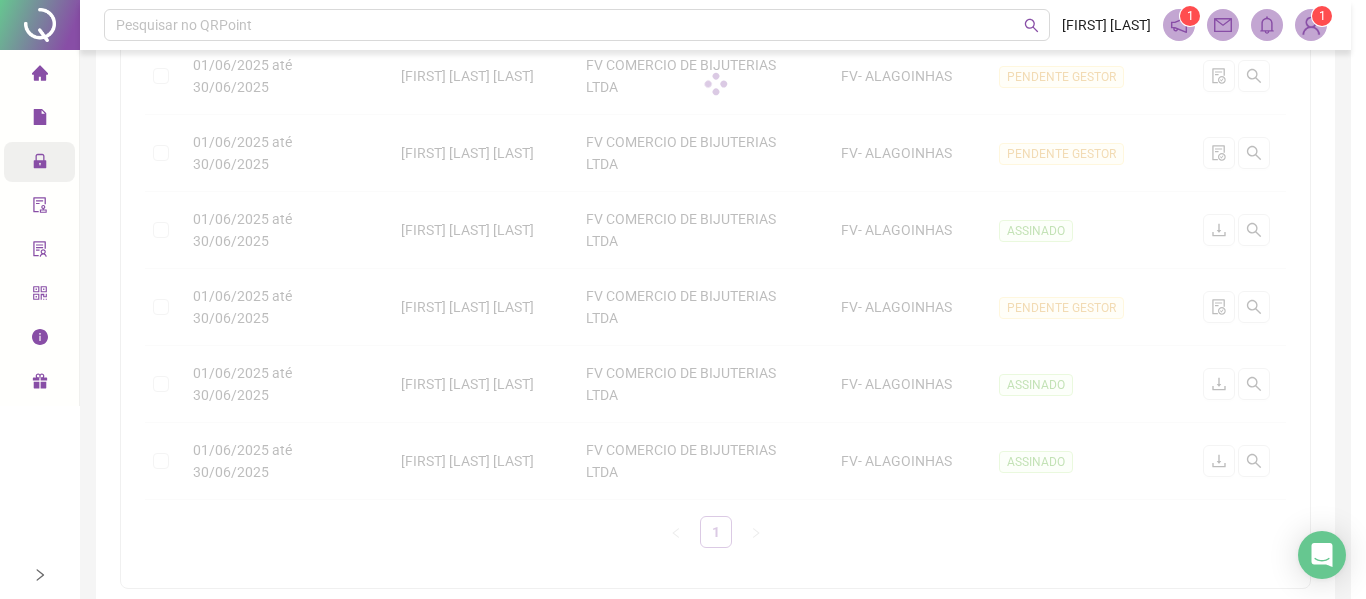 click on "Assinar folhas de ponto 1 Fechar Fechar" at bounding box center [683, 299] 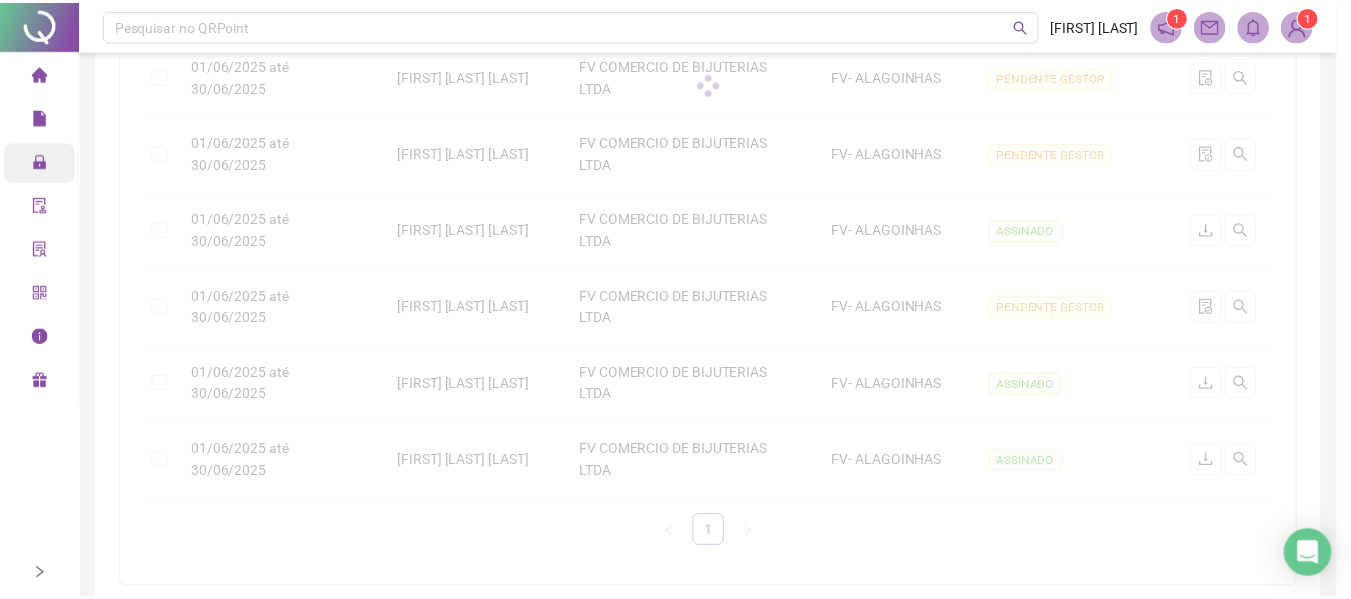 scroll, scrollTop: 231, scrollLeft: 0, axis: vertical 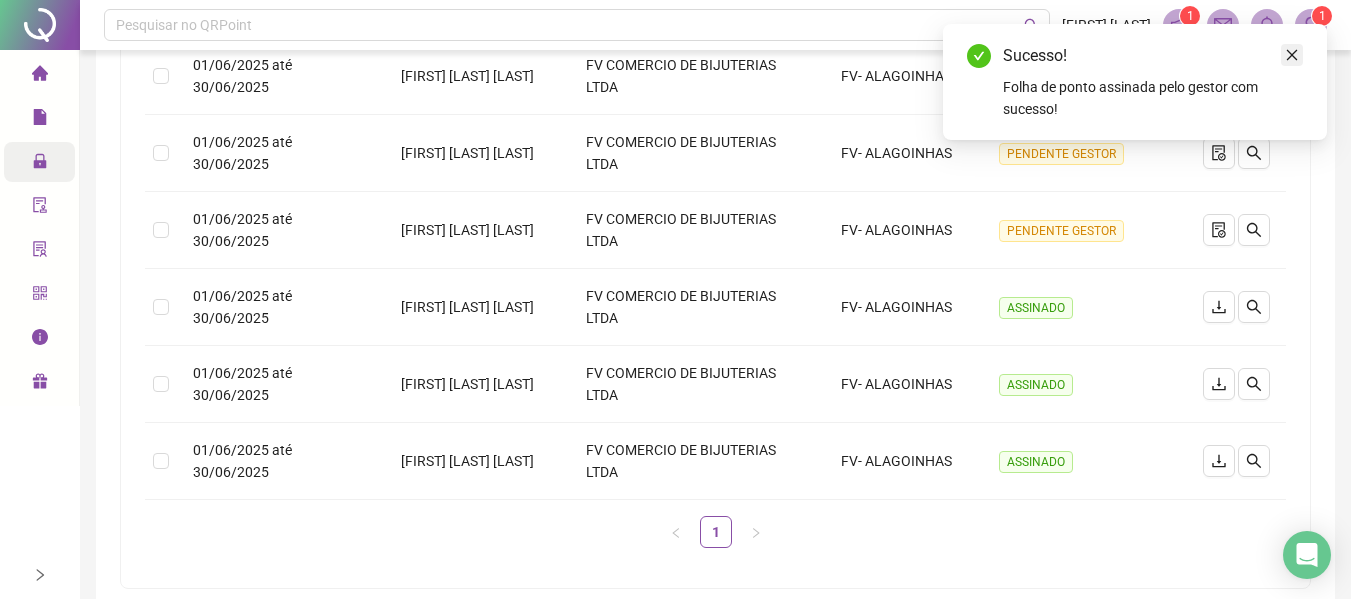 click at bounding box center [1292, 55] 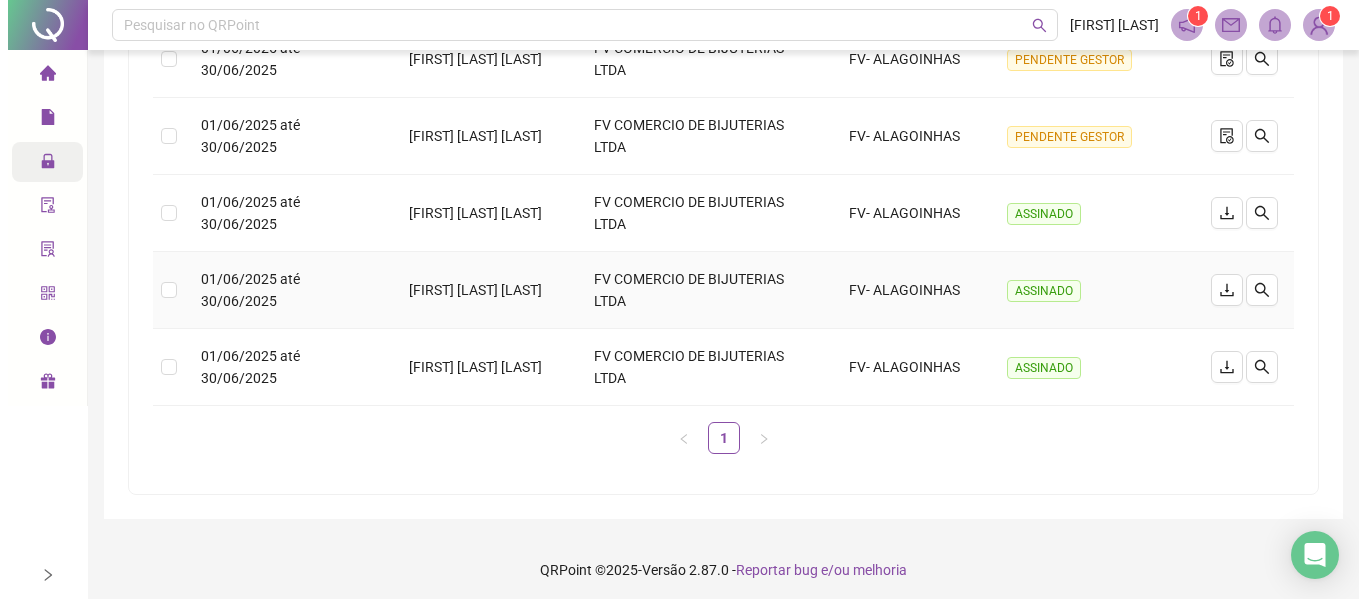 scroll, scrollTop: 472, scrollLeft: 0, axis: vertical 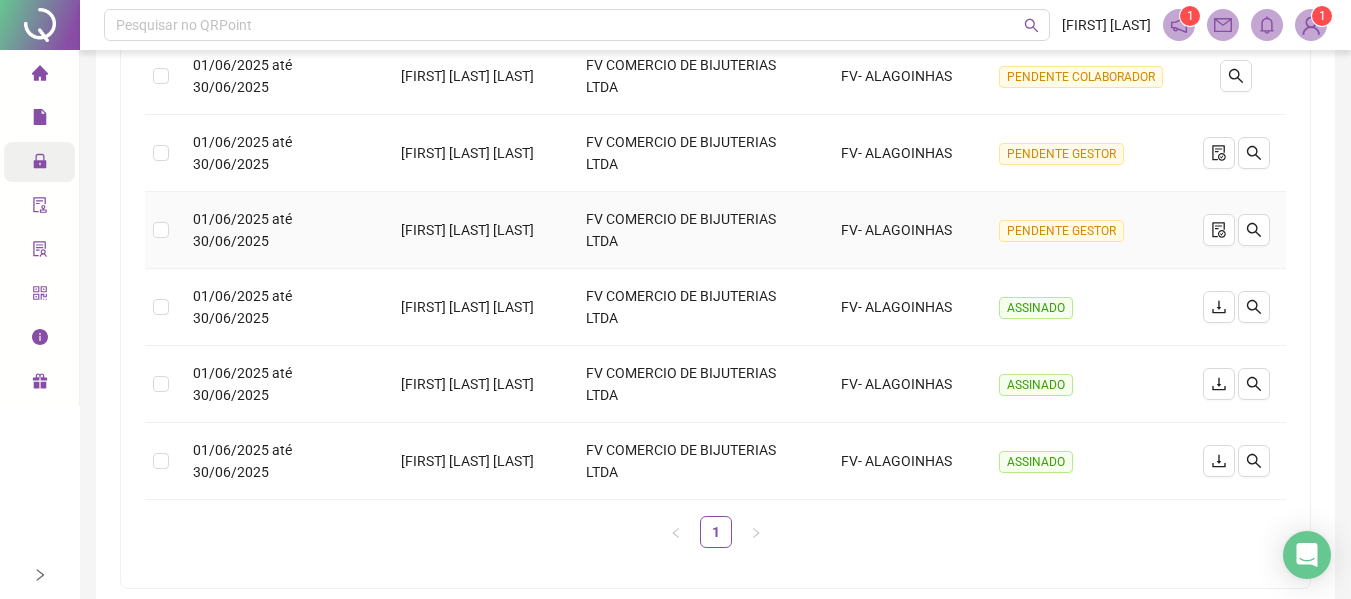 click on "PENDENTE GESTOR" at bounding box center [1061, 231] 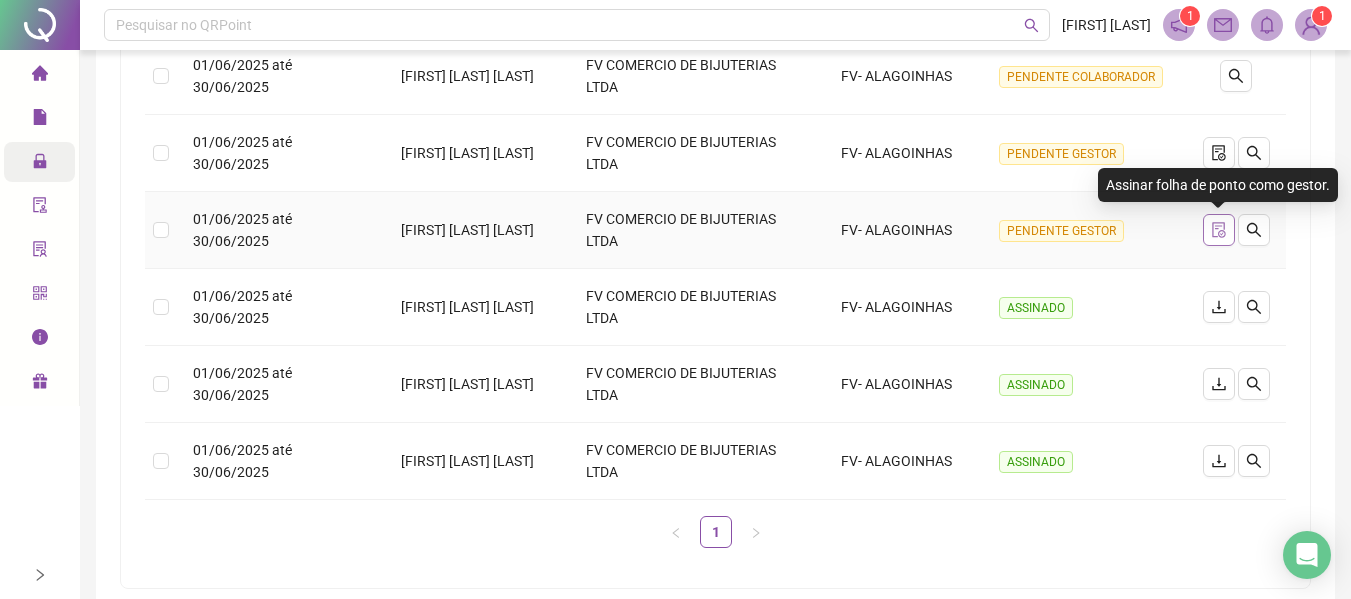 click 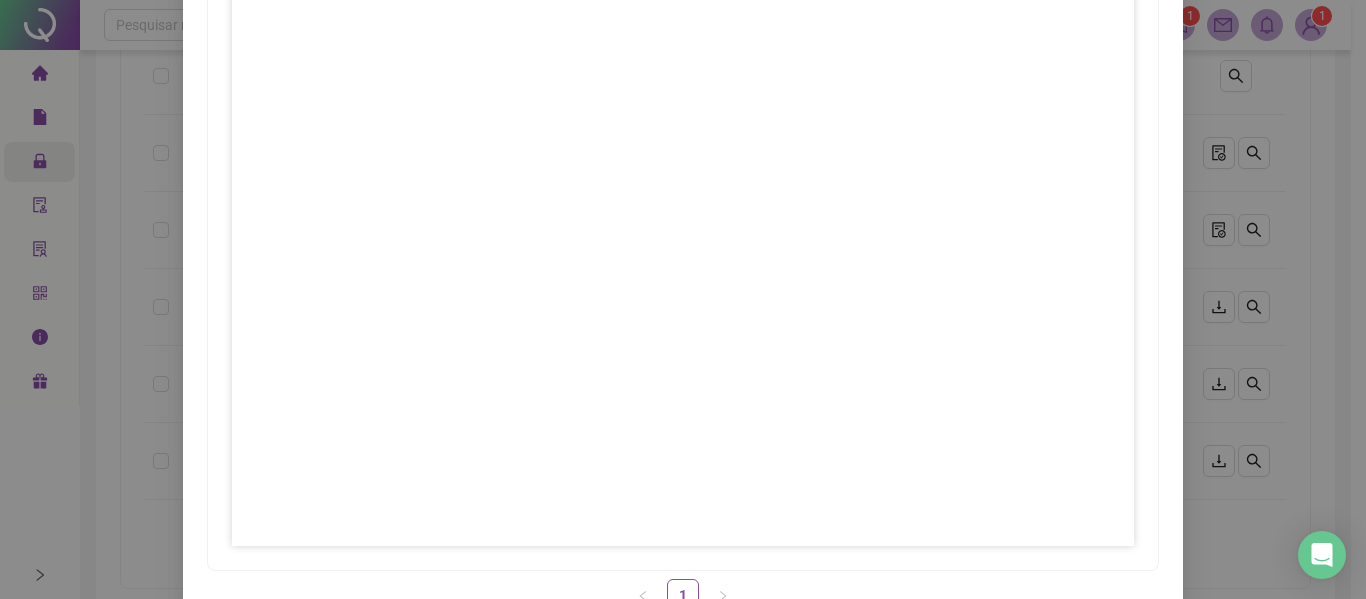 scroll, scrollTop: 331, scrollLeft: 0, axis: vertical 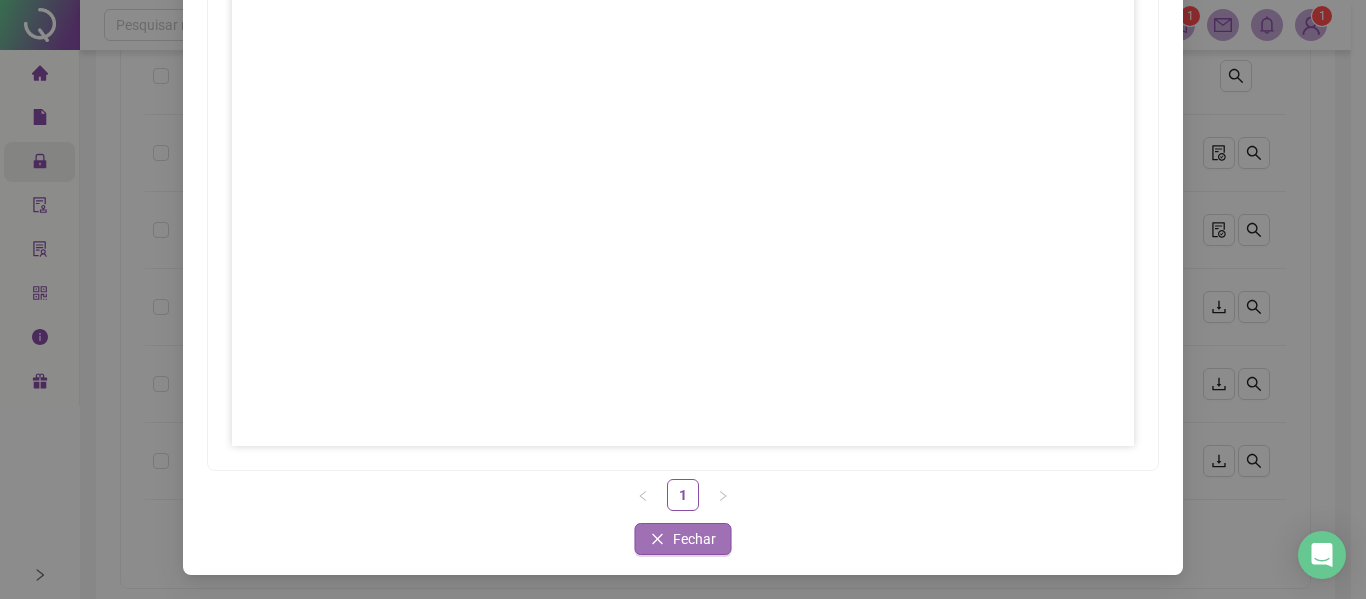 click on "Fechar" at bounding box center [683, 539] 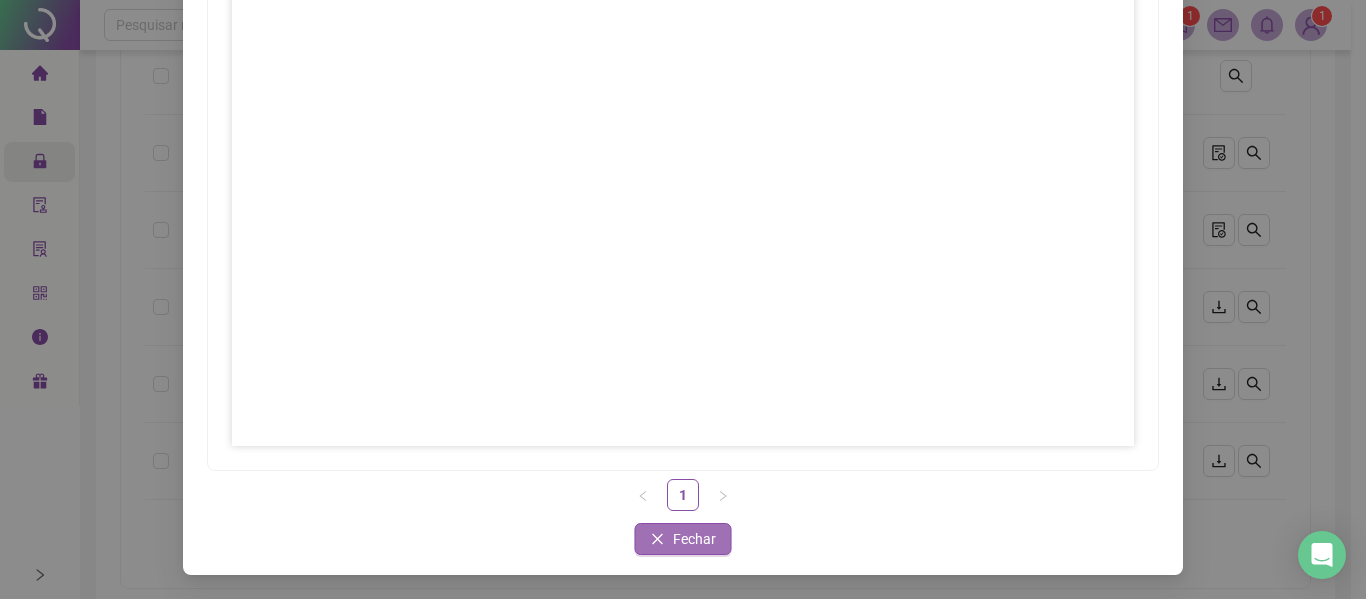 click on "Fechar" at bounding box center [694, 539] 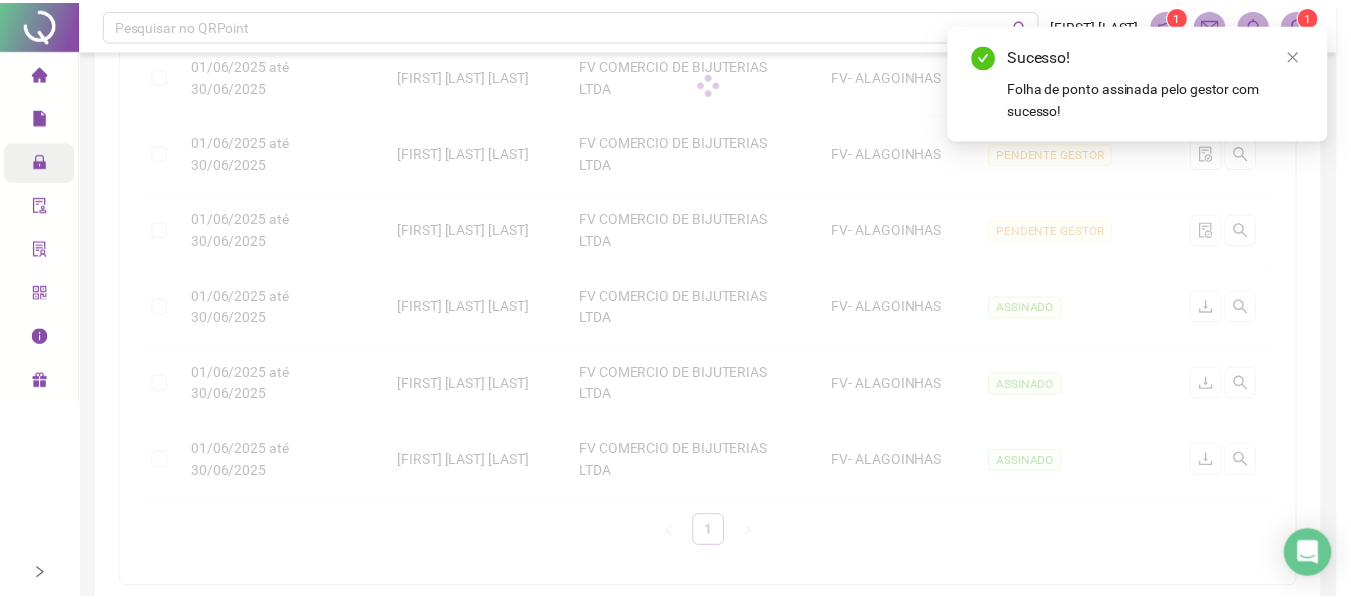 scroll, scrollTop: 231, scrollLeft: 0, axis: vertical 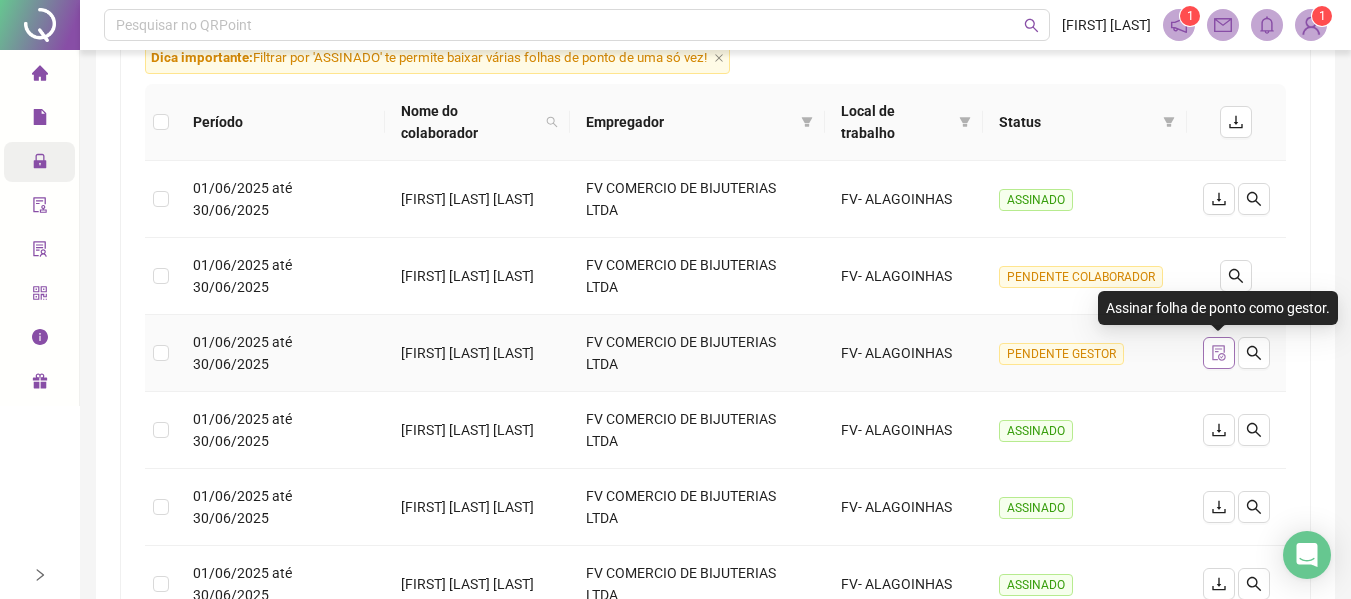 click 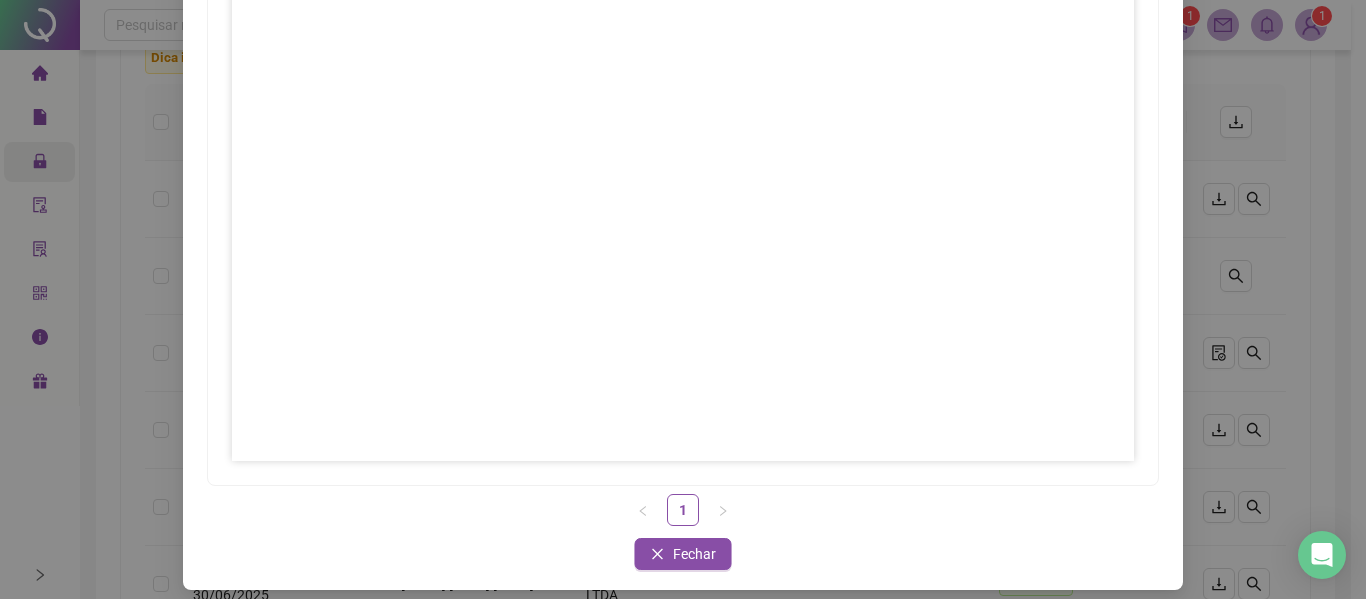 scroll, scrollTop: 331, scrollLeft: 0, axis: vertical 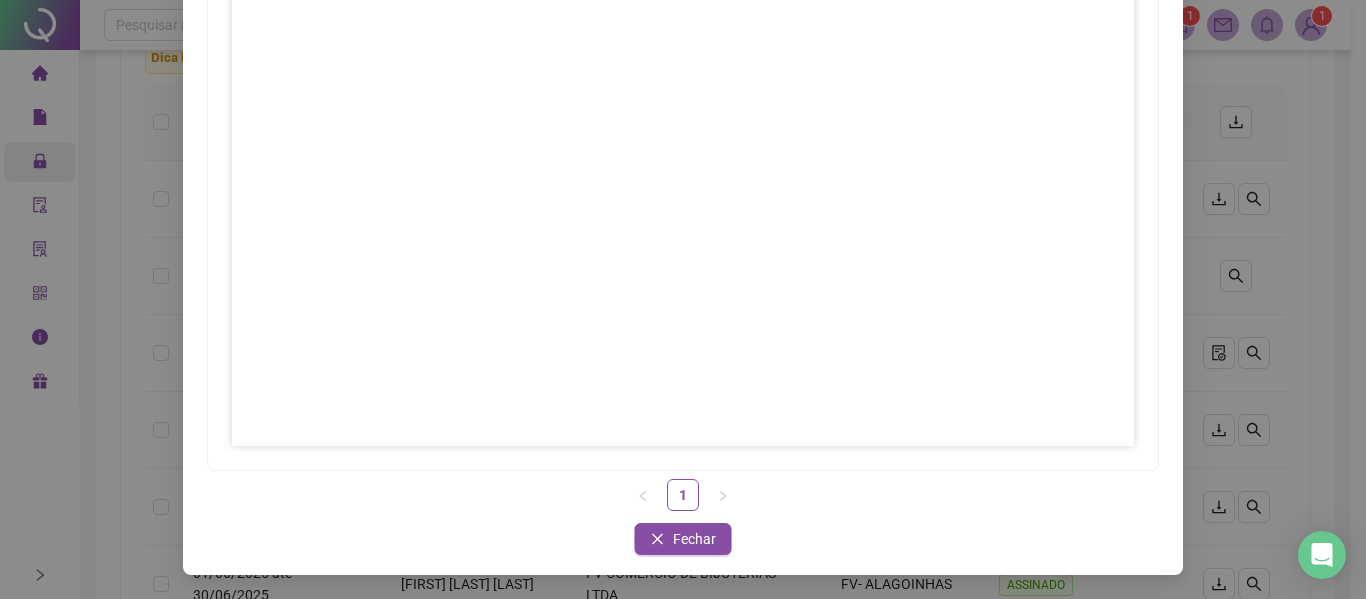 click on "Assinar folhas de ponto 1 Fechar Fechar" at bounding box center (683, 299) 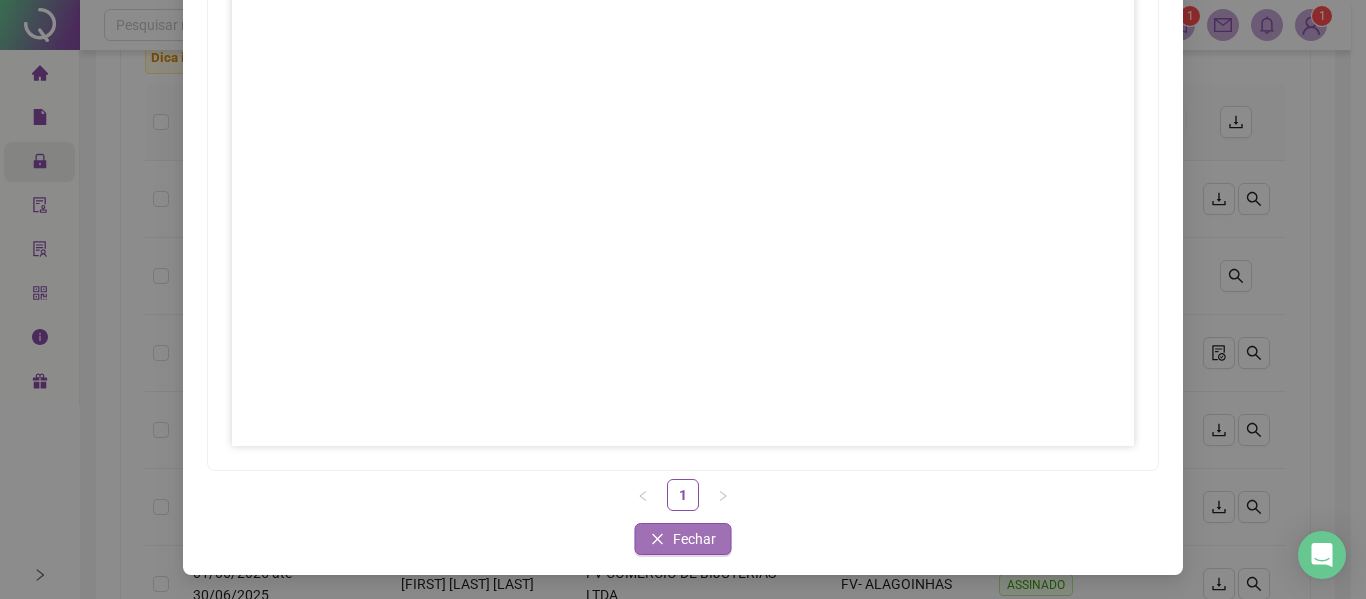 click on "Fechar" at bounding box center (694, 539) 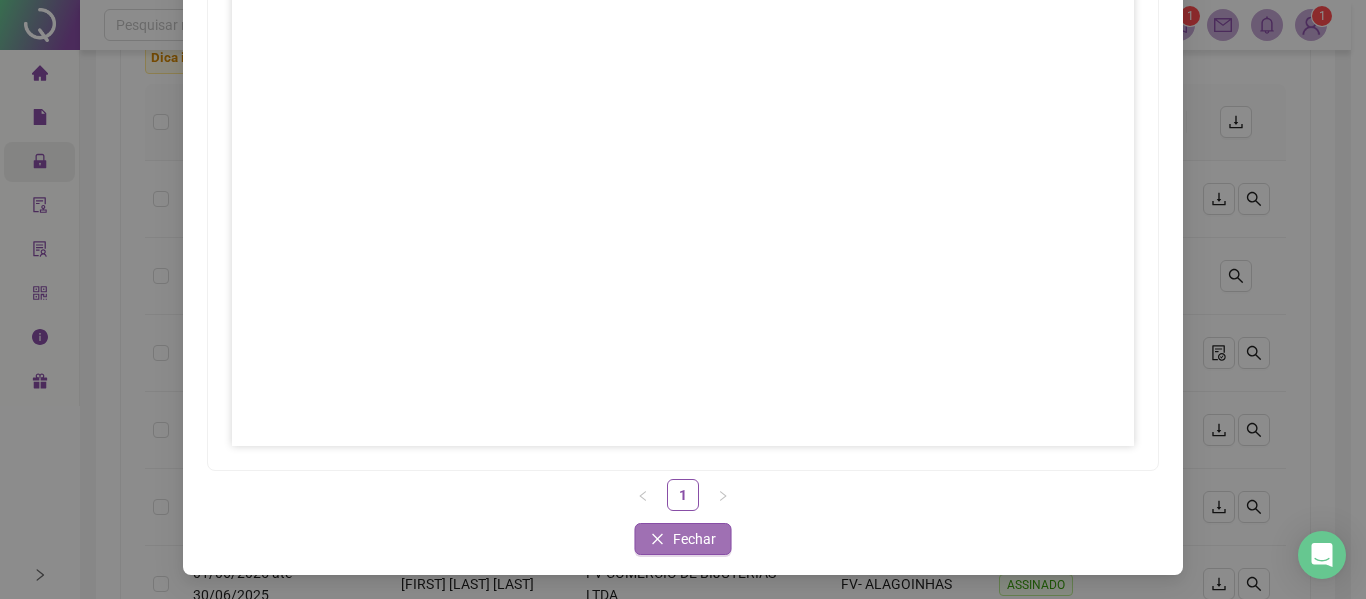 click on "Assinar folhas de ponto 1 Fechar Fechar" at bounding box center (683, 299) 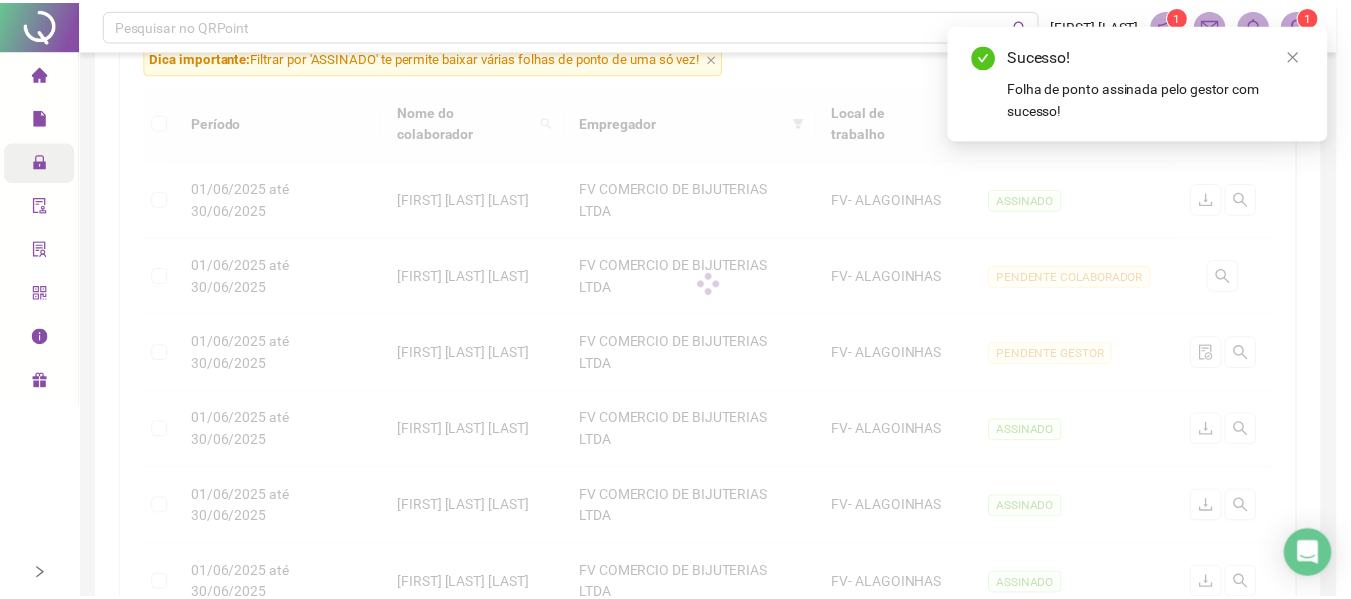 scroll, scrollTop: 231, scrollLeft: 0, axis: vertical 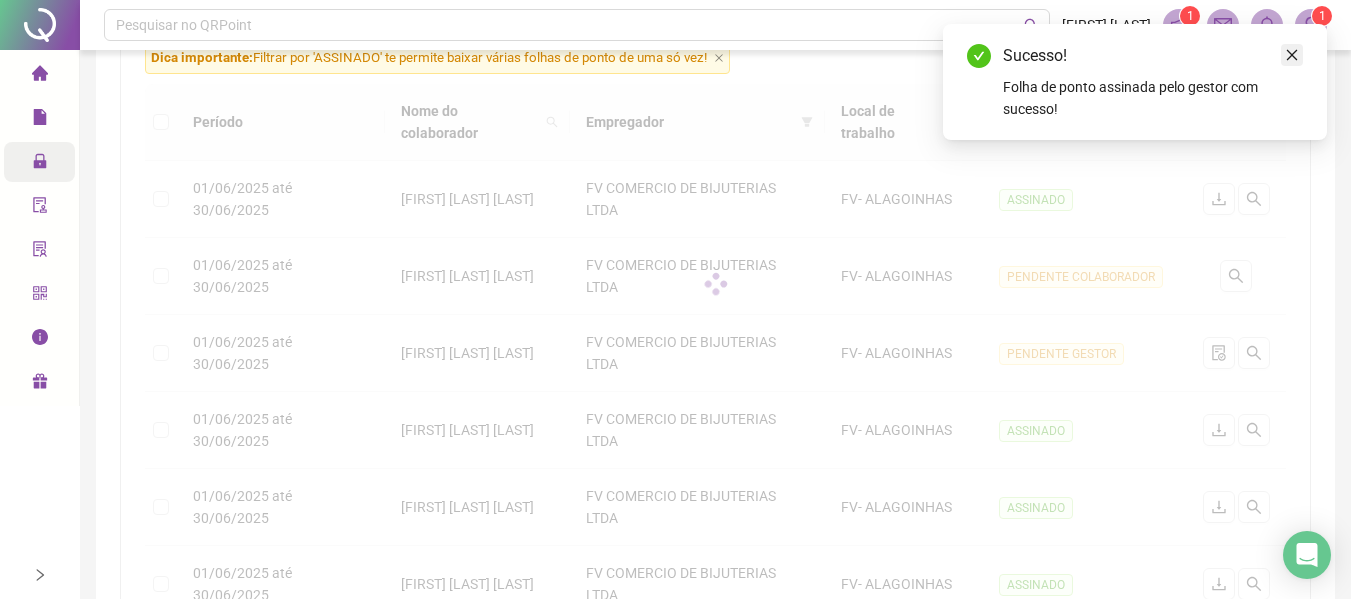 click at bounding box center (1292, 55) 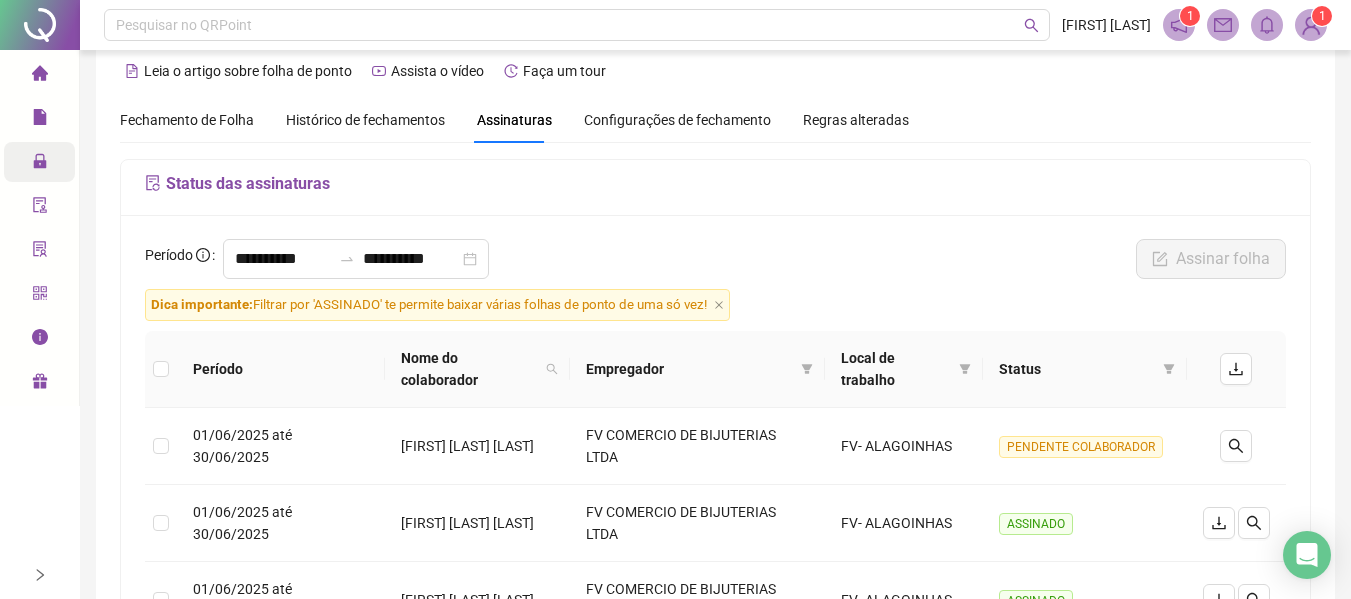 scroll, scrollTop: 0, scrollLeft: 0, axis: both 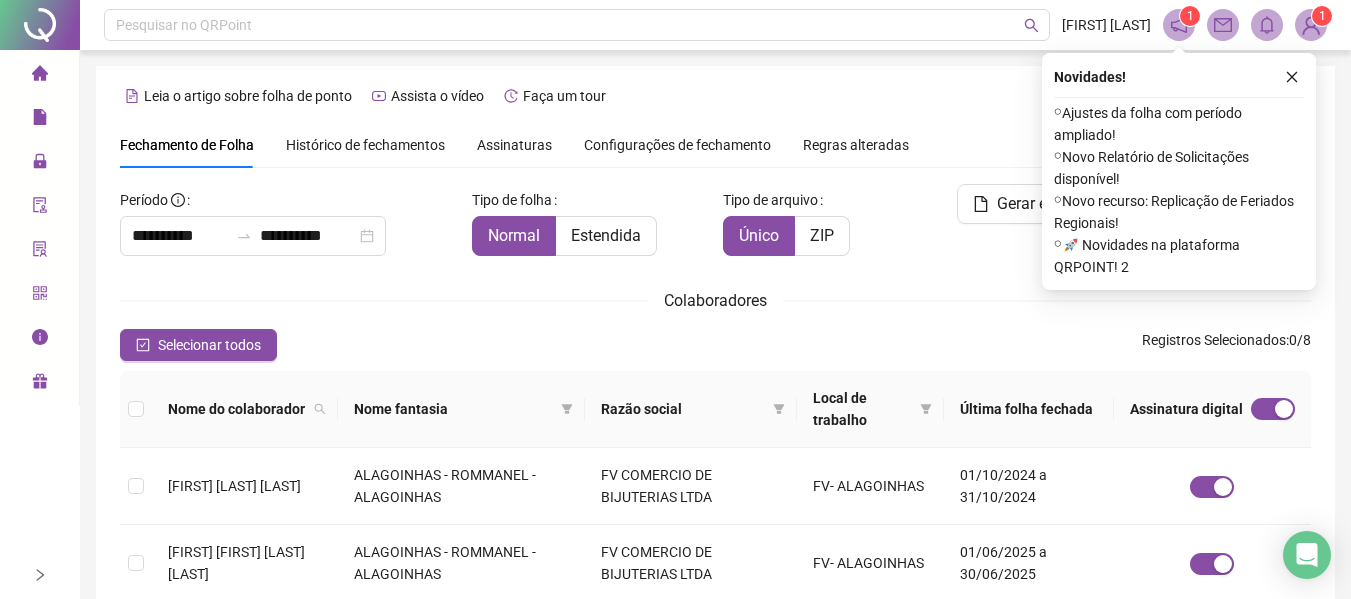 click on "Assinaturas" at bounding box center [514, 145] 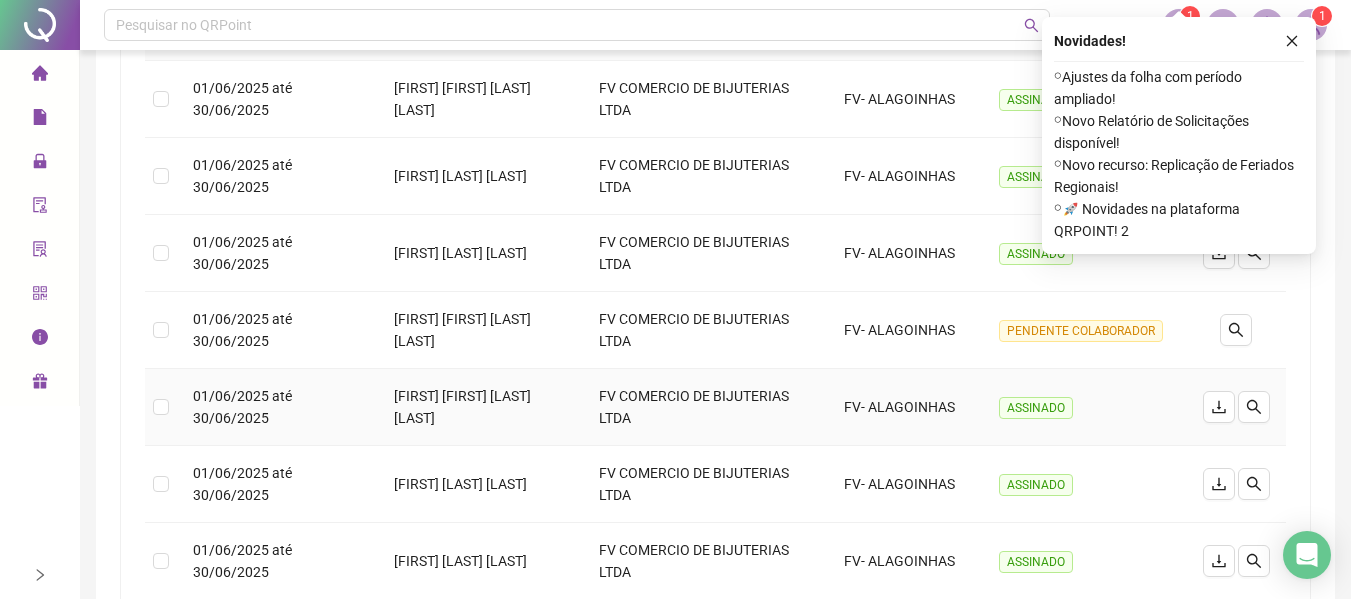 scroll, scrollTop: 272, scrollLeft: 0, axis: vertical 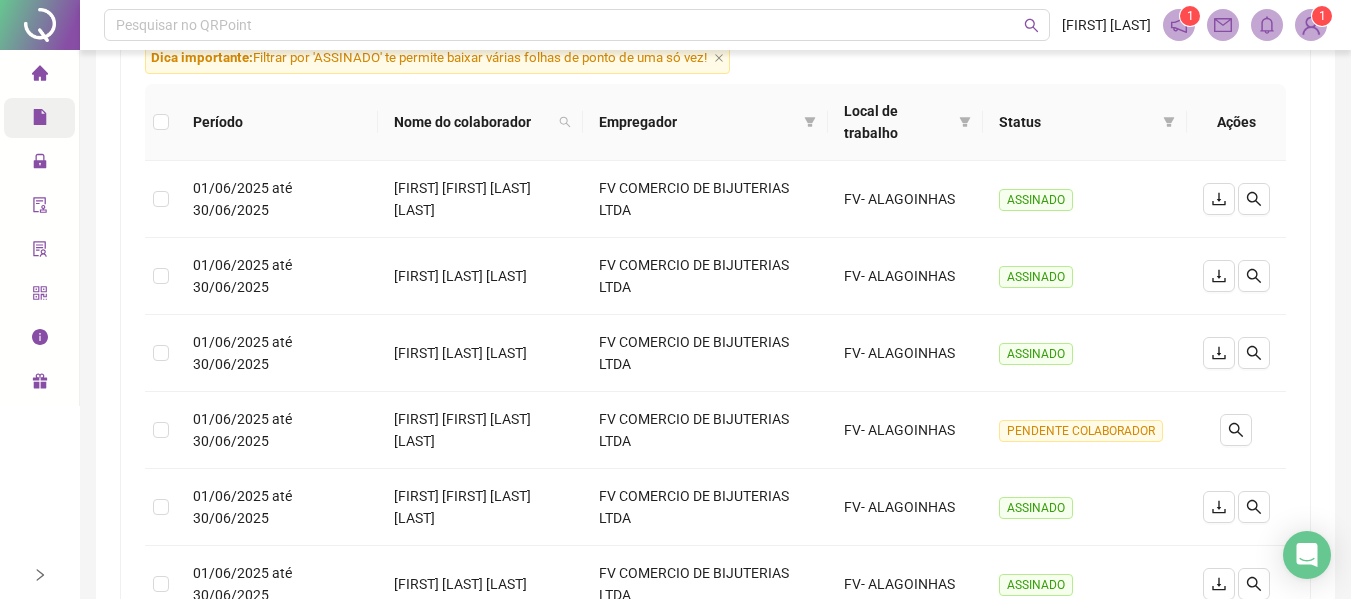 click 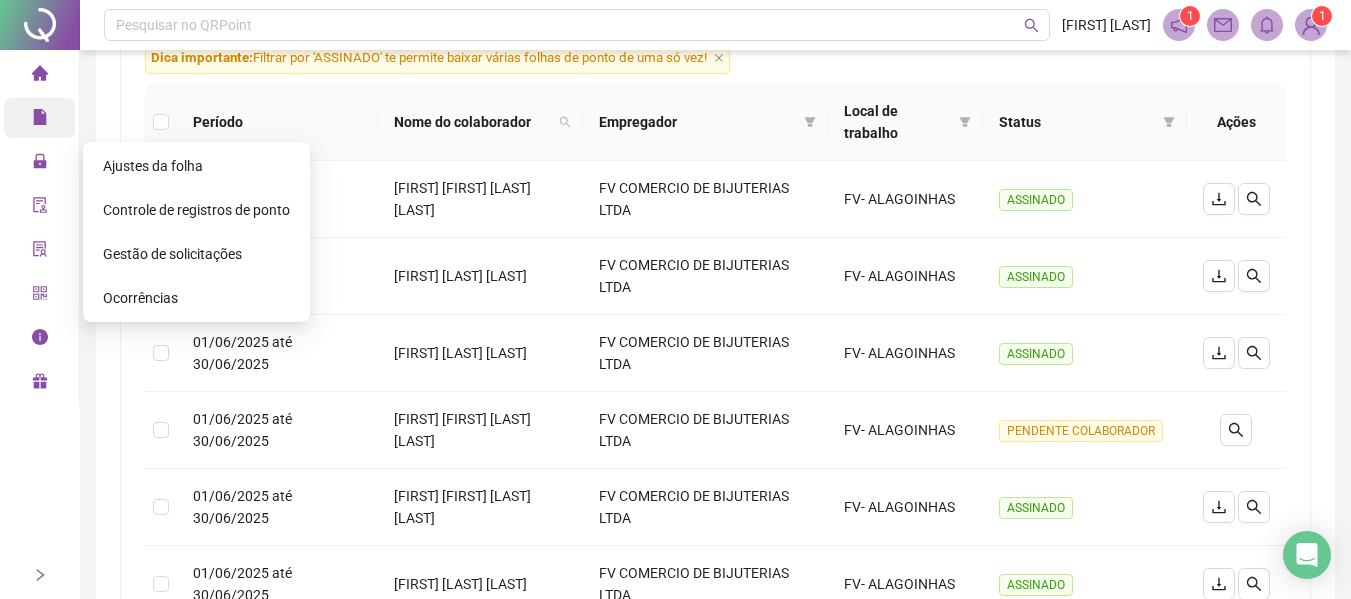 click on "Página inicial Relatórios Administração Aceite de uso Atestado técnico Gerar QRCode Central de ajuda Clube QR - Beneficios" at bounding box center [40, 228] 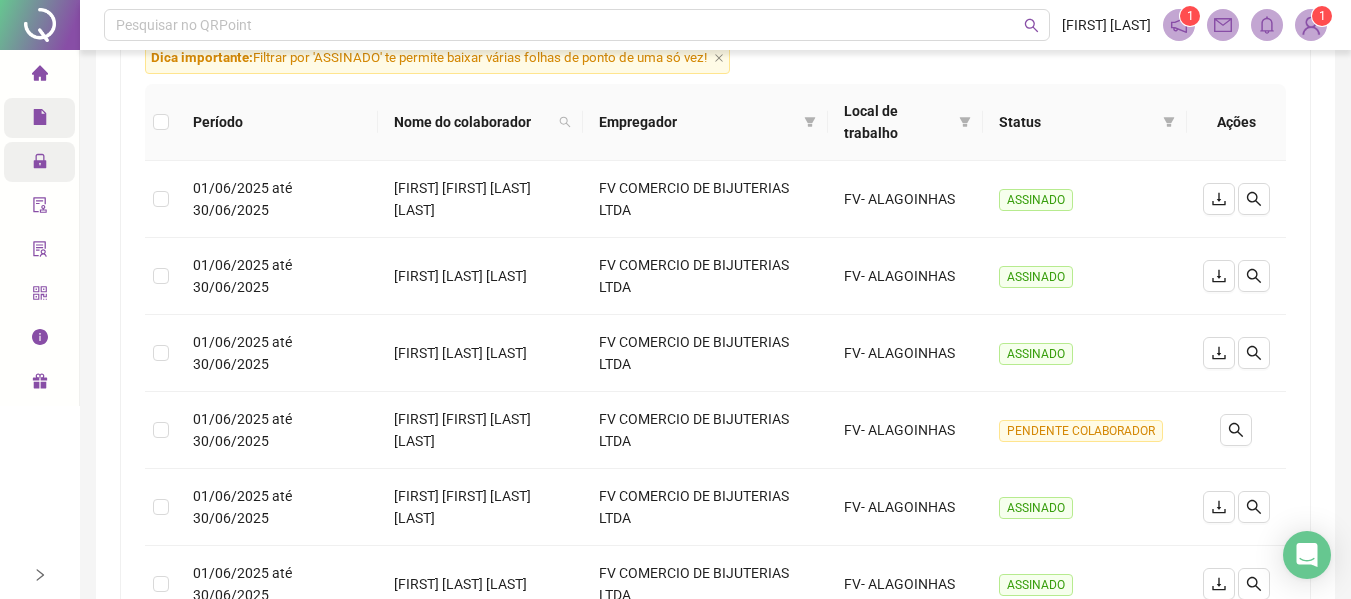 drag, startPoint x: 27, startPoint y: 156, endPoint x: 42, endPoint y: 136, distance: 25 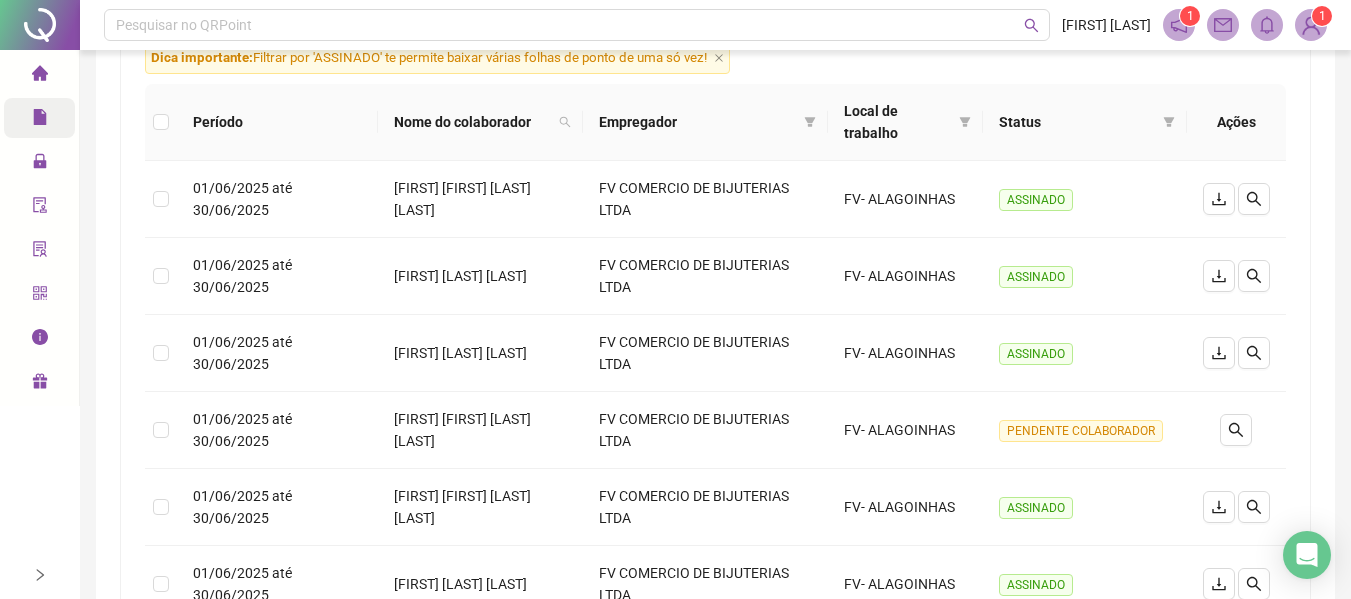 click on "Página inicial" at bounding box center [99, 74] 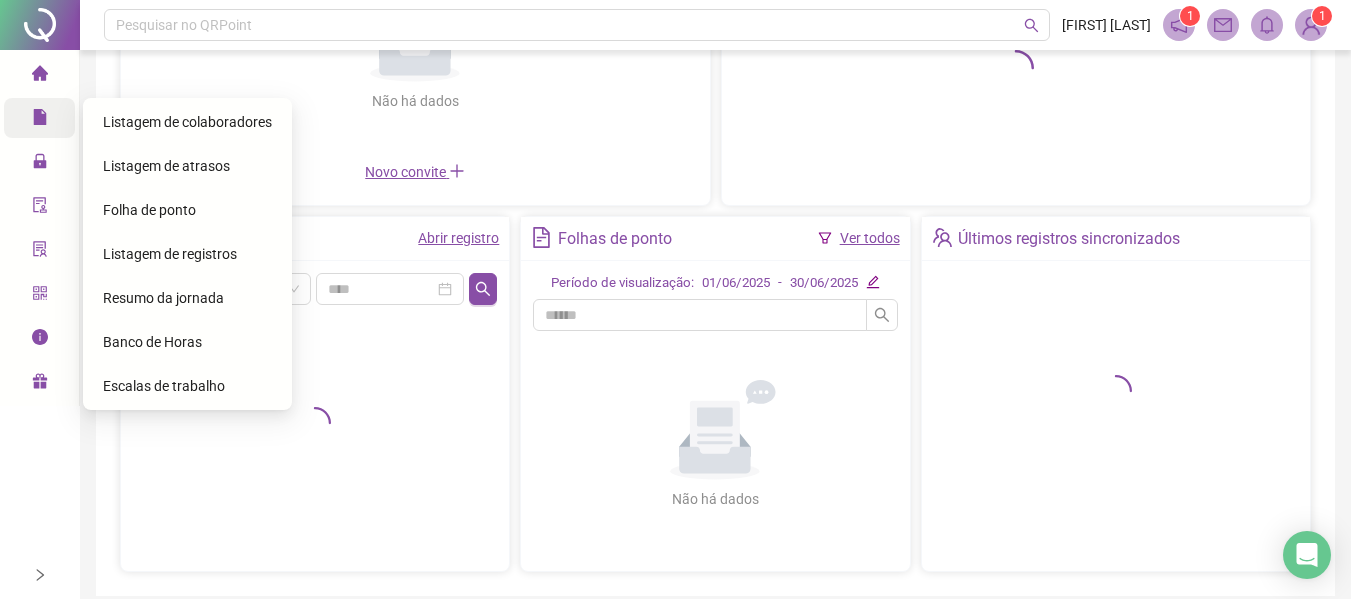 click on "Relatórios" at bounding box center (76, 120) 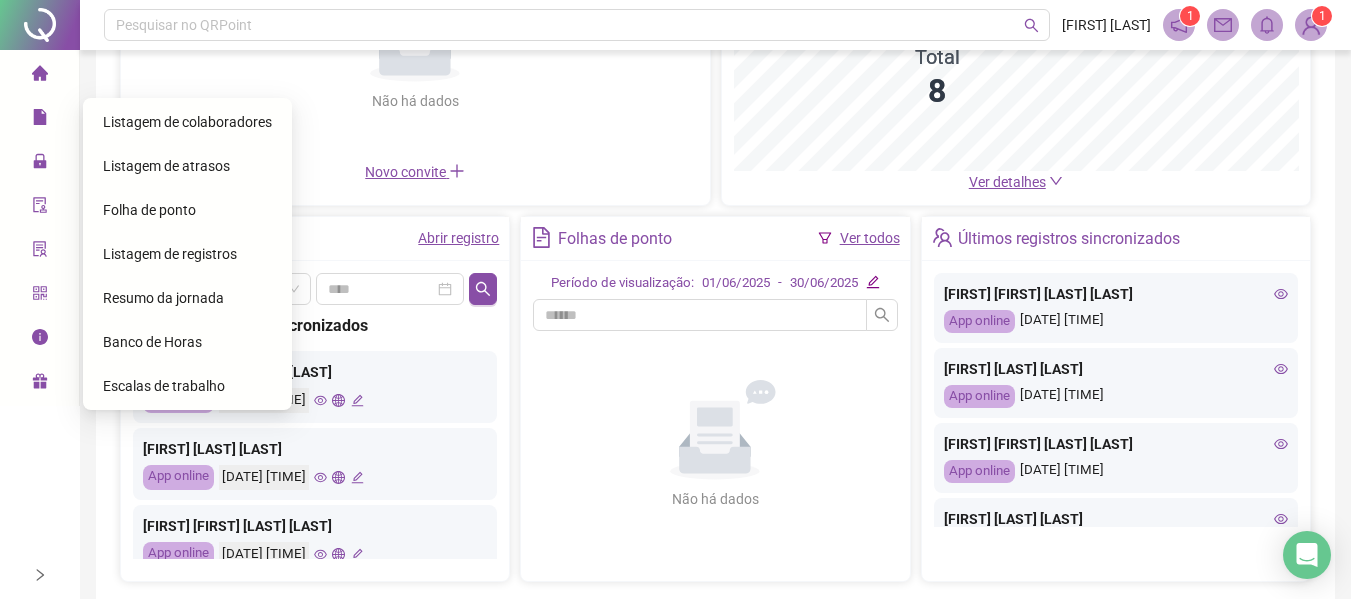 click at bounding box center [40, 120] 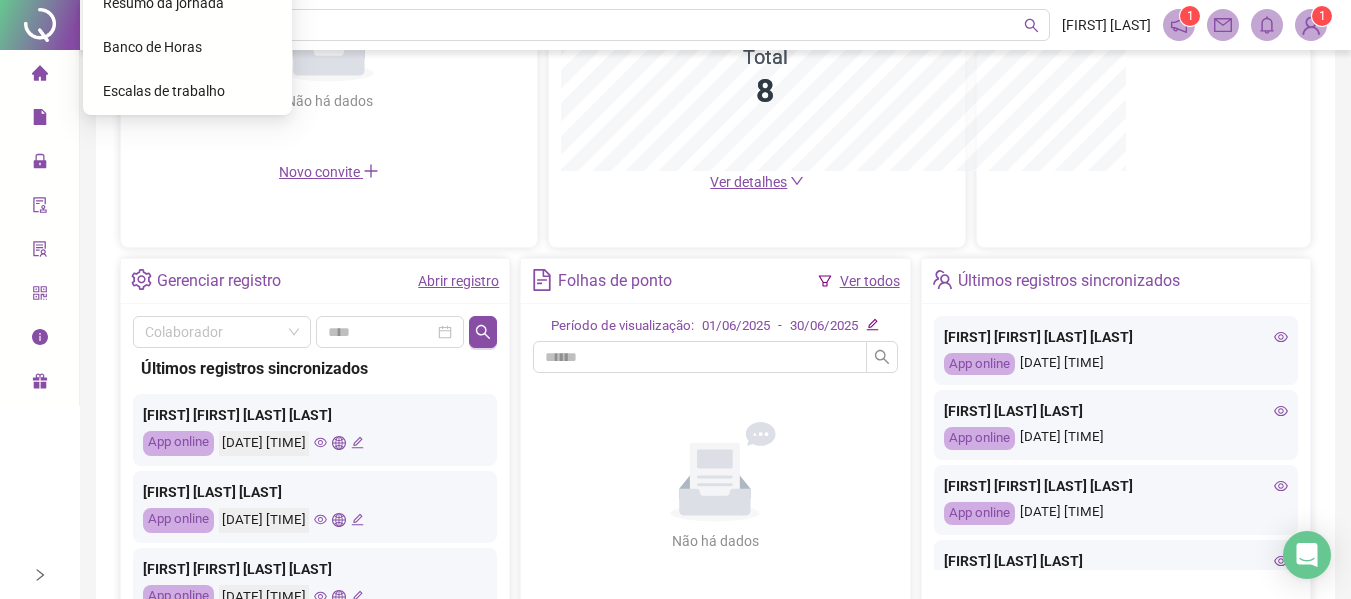 click on "Folha de ponto" at bounding box center (149, -85) 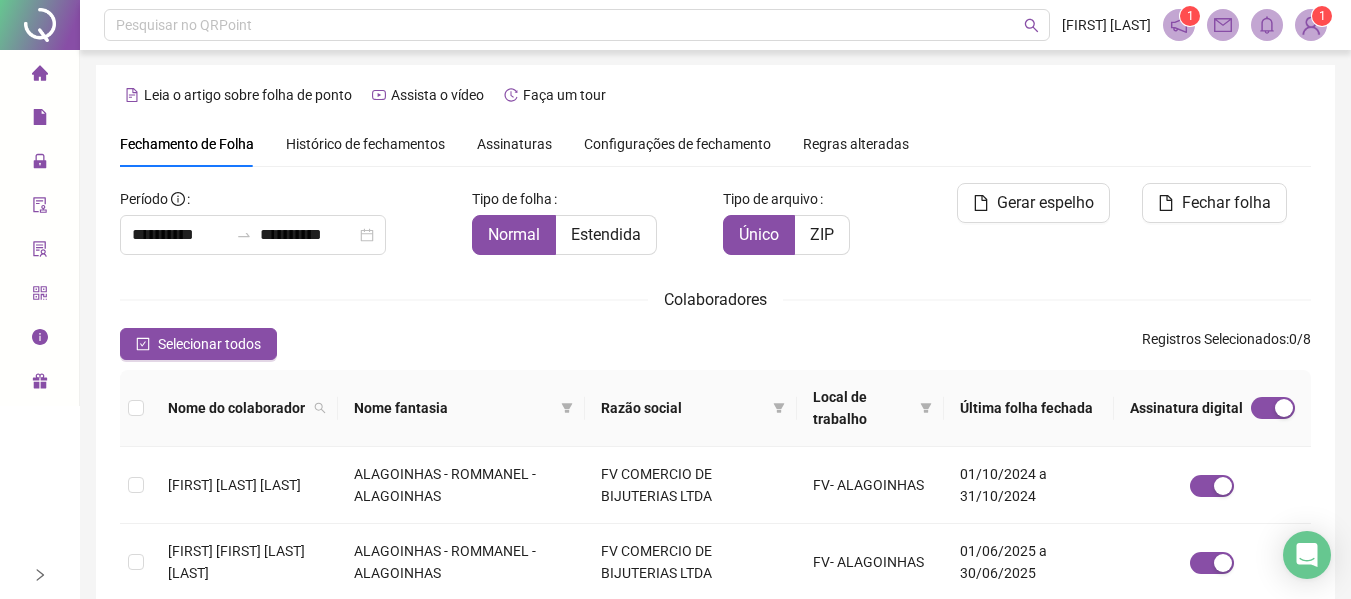 scroll, scrollTop: 0, scrollLeft: 0, axis: both 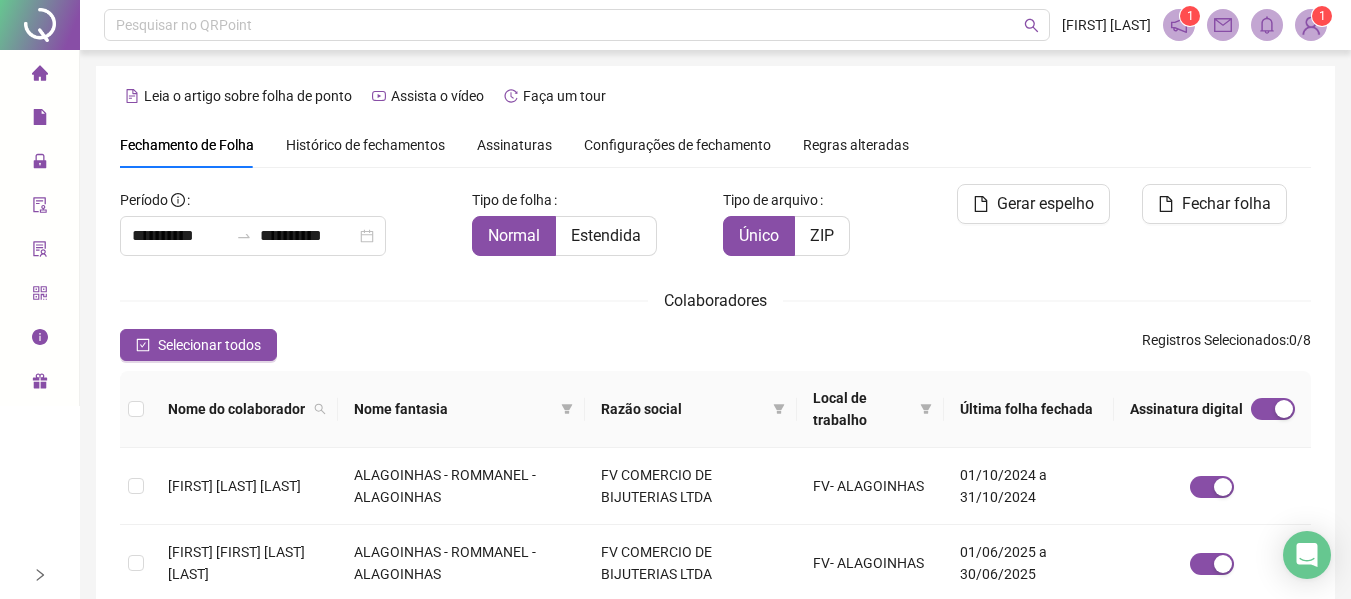 click on "Assinaturas" at bounding box center (514, 145) 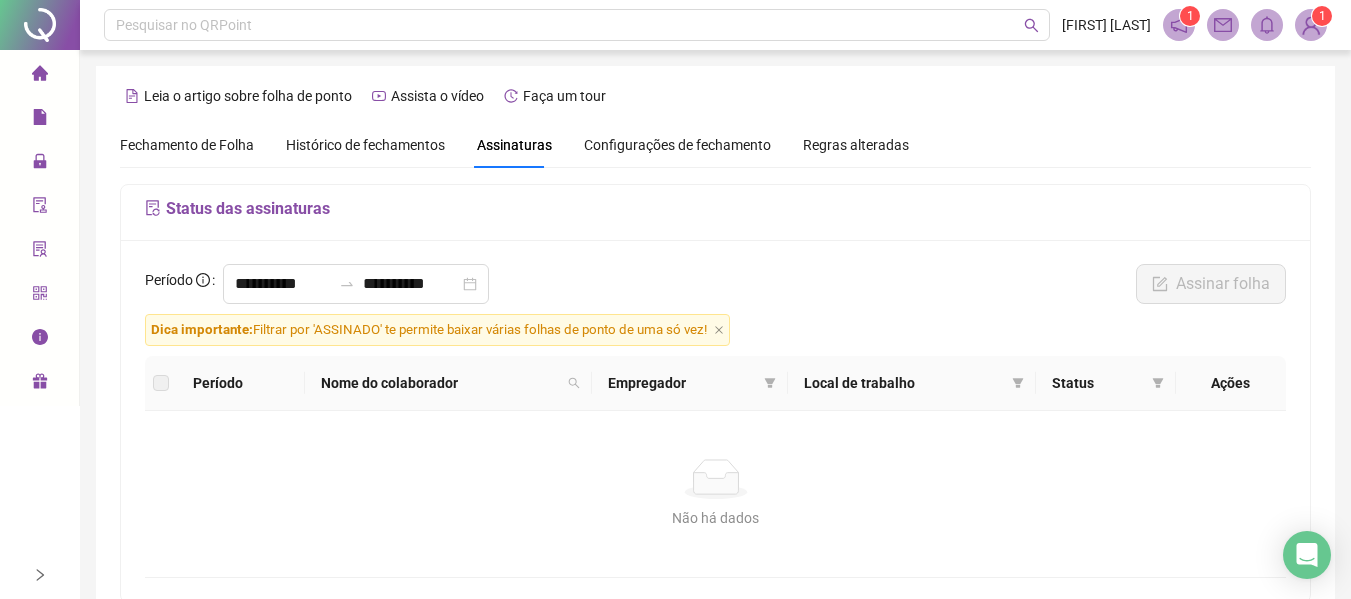 scroll, scrollTop: 110, scrollLeft: 0, axis: vertical 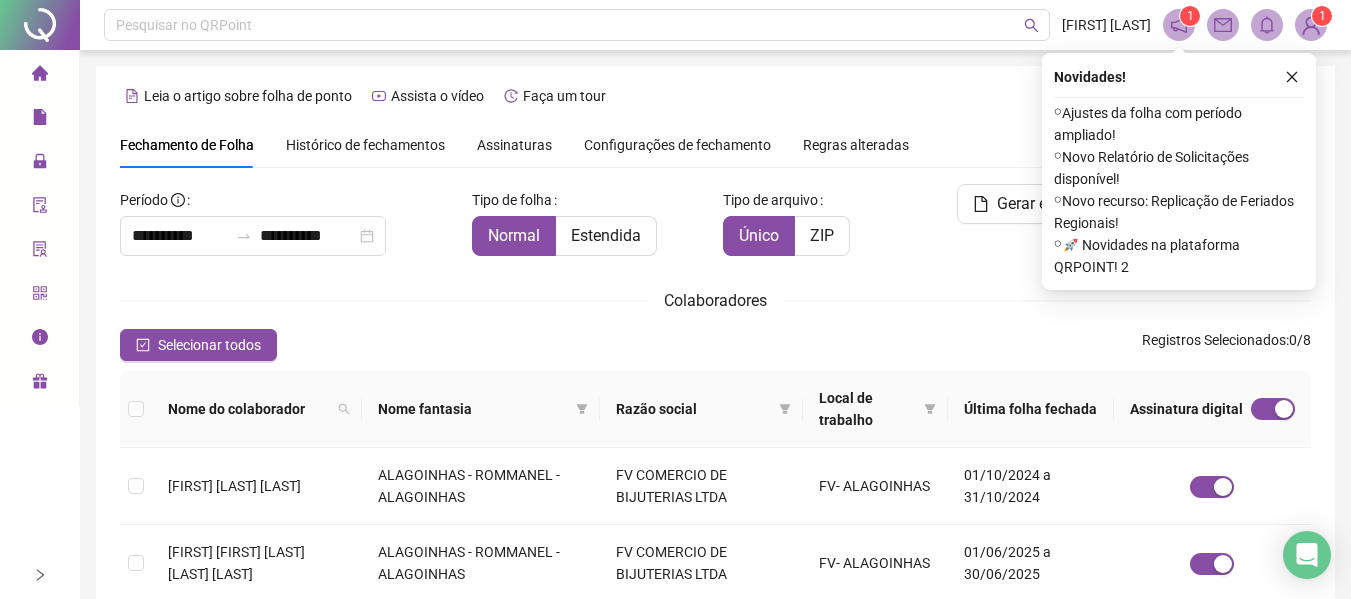 click on "Assinaturas" at bounding box center [514, 145] 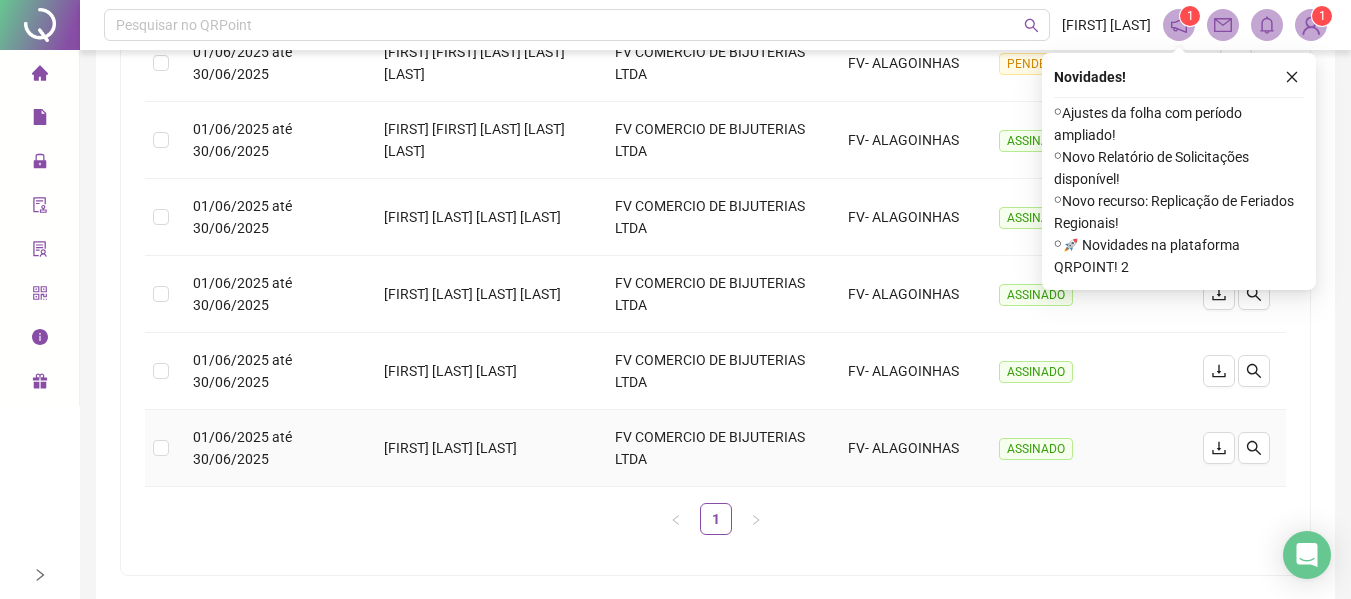 scroll, scrollTop: 572, scrollLeft: 0, axis: vertical 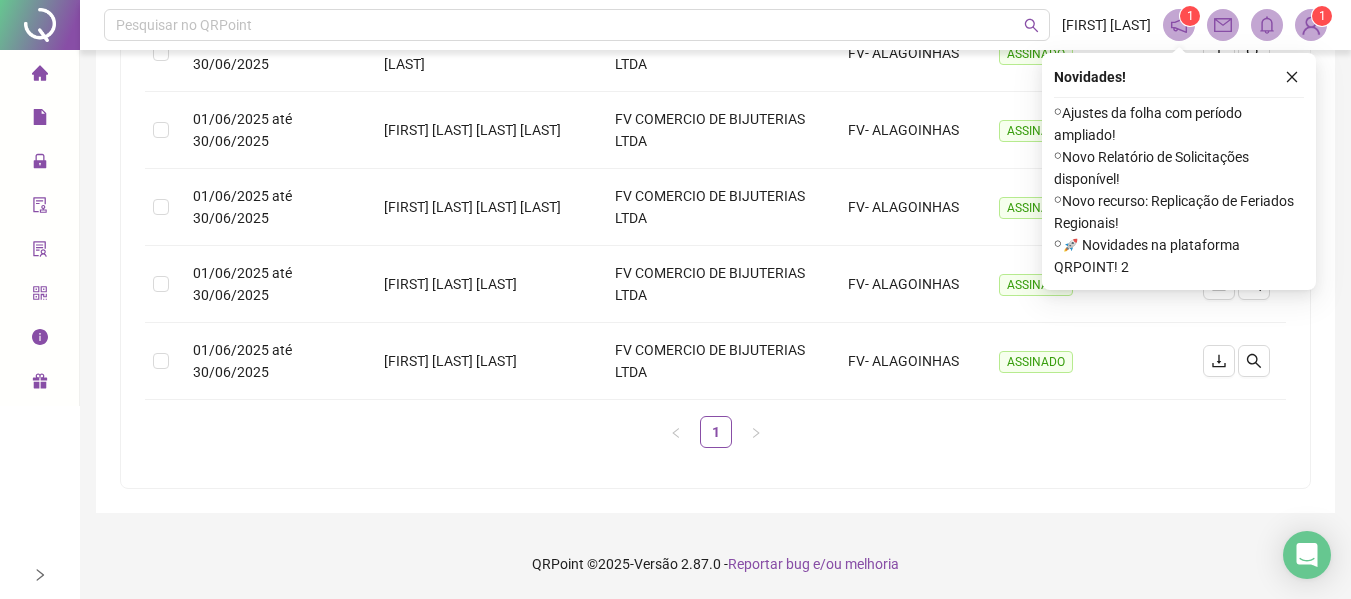 click 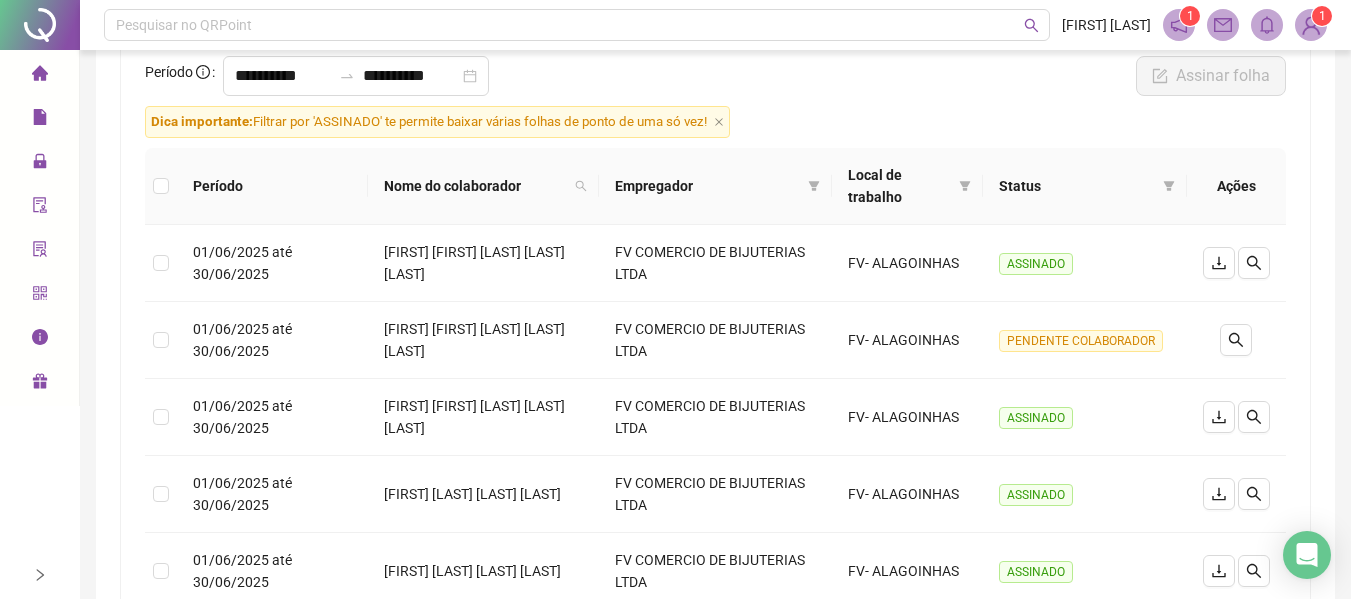 scroll, scrollTop: 172, scrollLeft: 0, axis: vertical 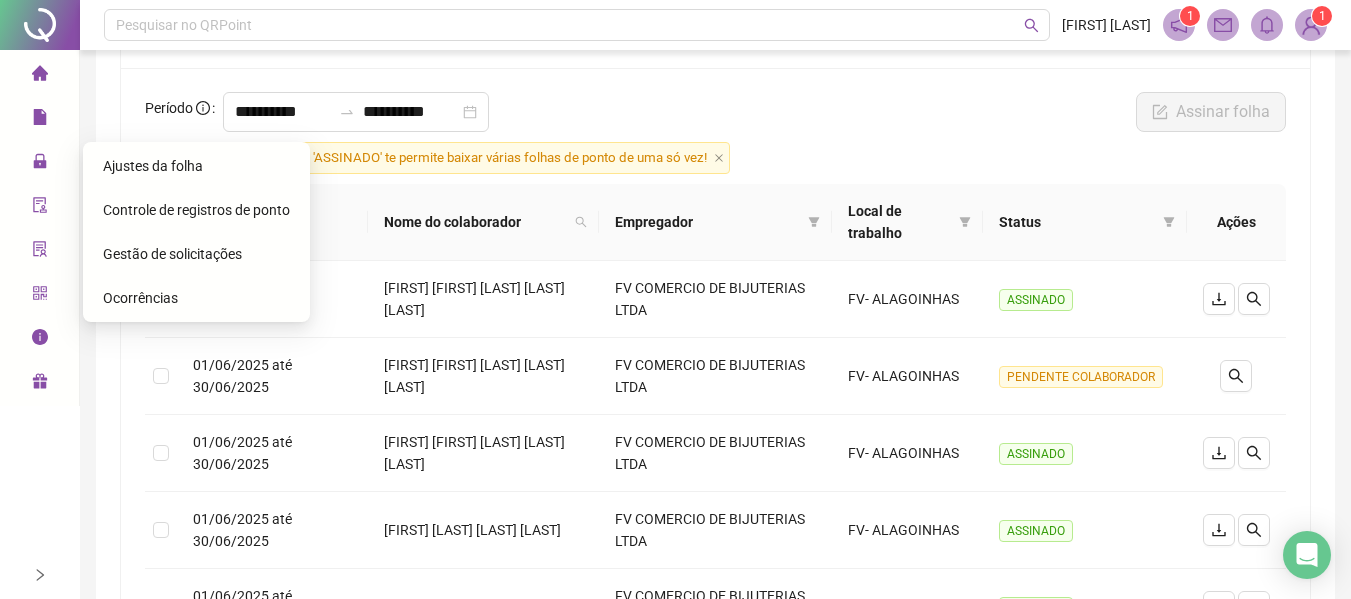 click on "Ajustes da folha" at bounding box center (153, 166) 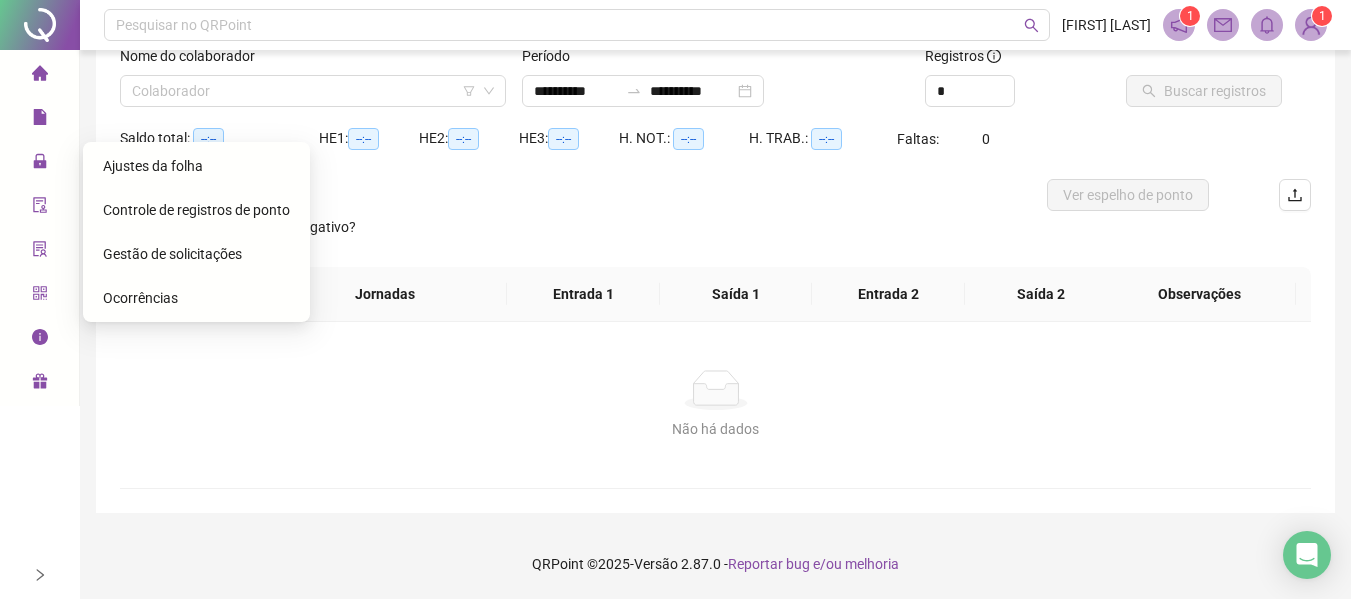 scroll, scrollTop: 139, scrollLeft: 0, axis: vertical 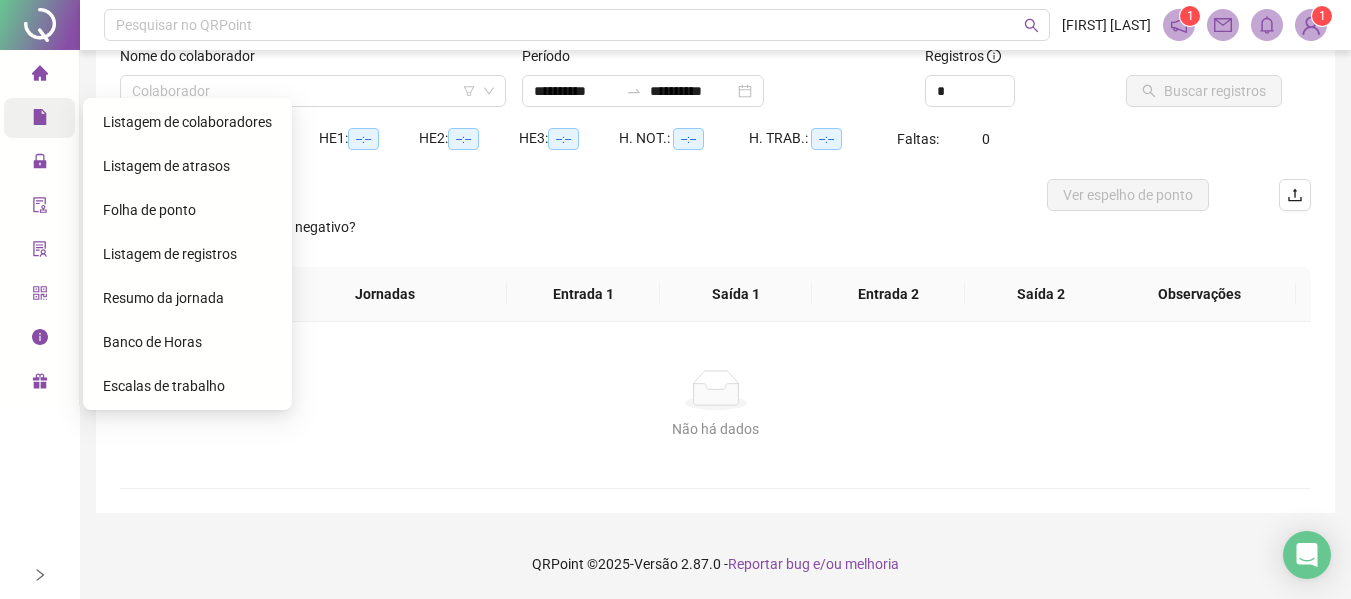 click at bounding box center (40, 120) 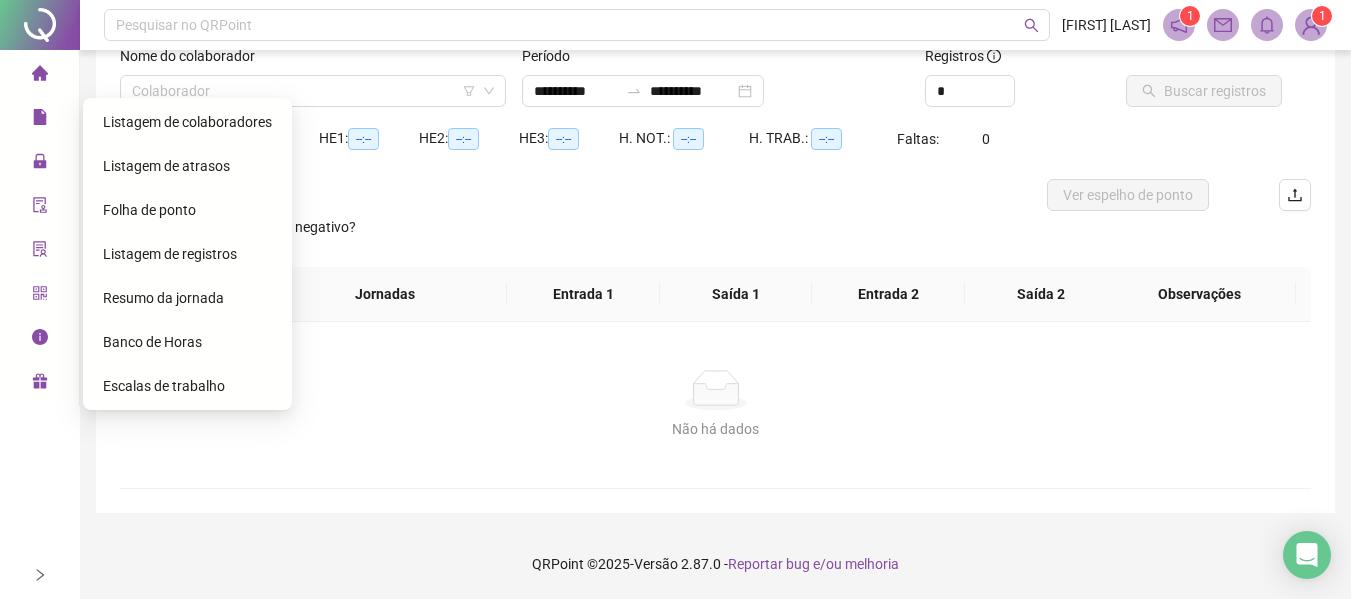 click on "Folha de ponto" at bounding box center [149, 210] 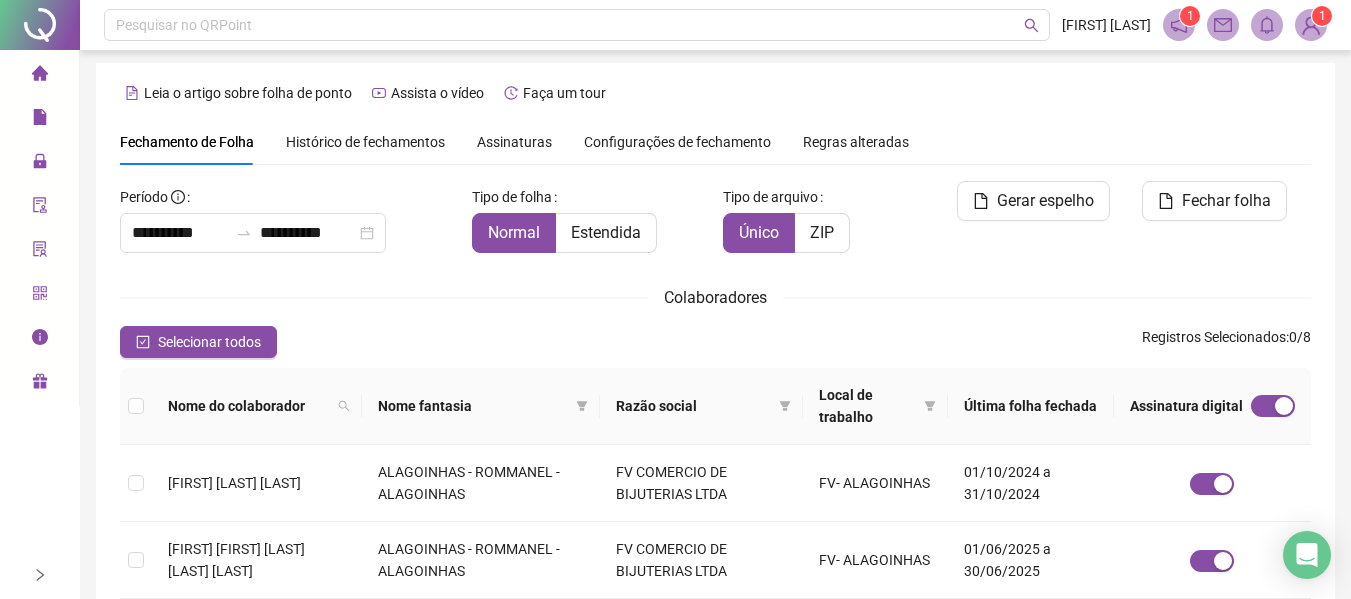 scroll, scrollTop: 0, scrollLeft: 0, axis: both 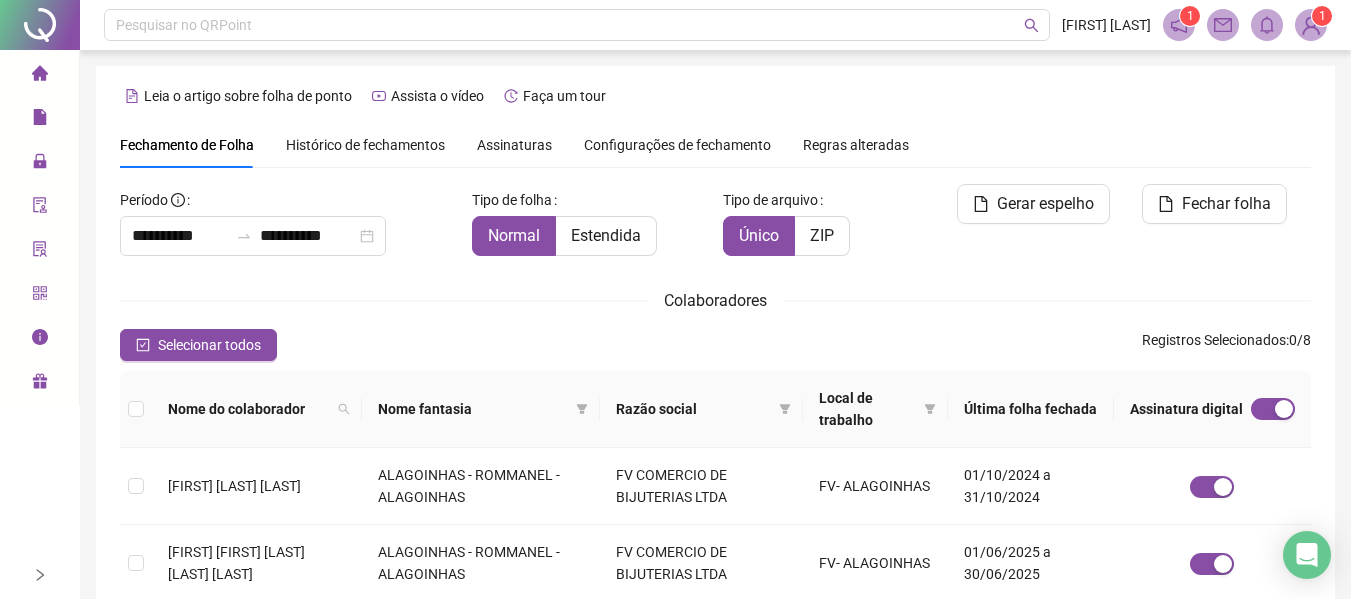click on "Assinaturas" at bounding box center (514, 145) 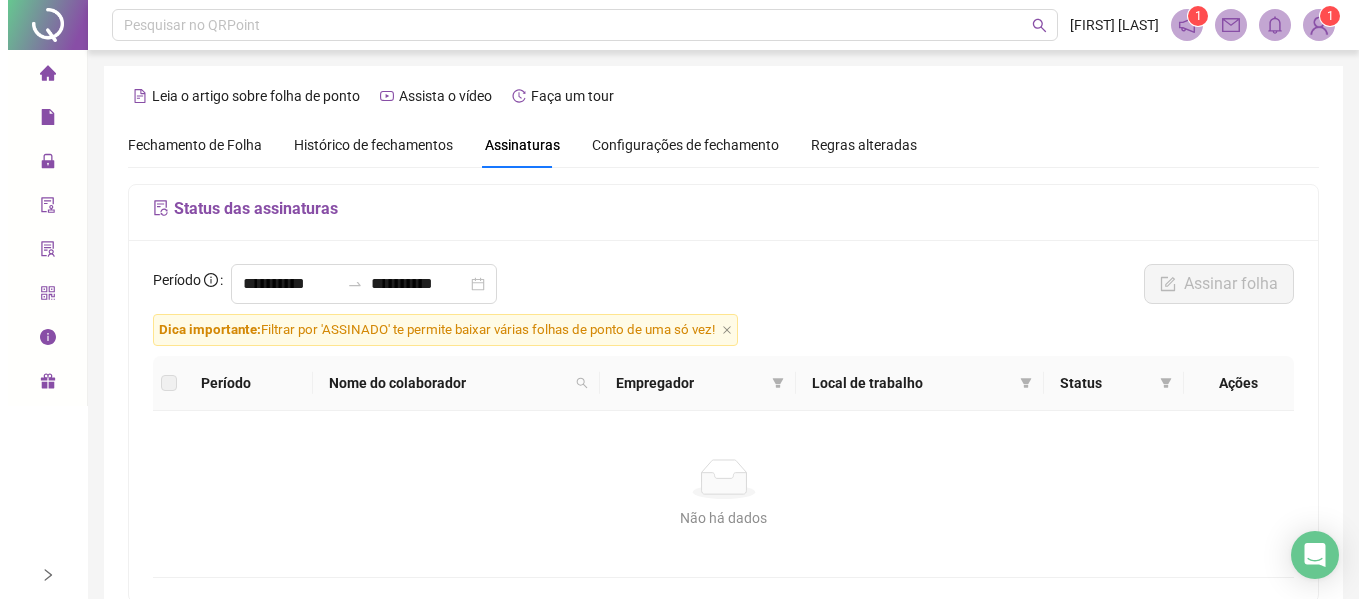 scroll, scrollTop: 110, scrollLeft: 0, axis: vertical 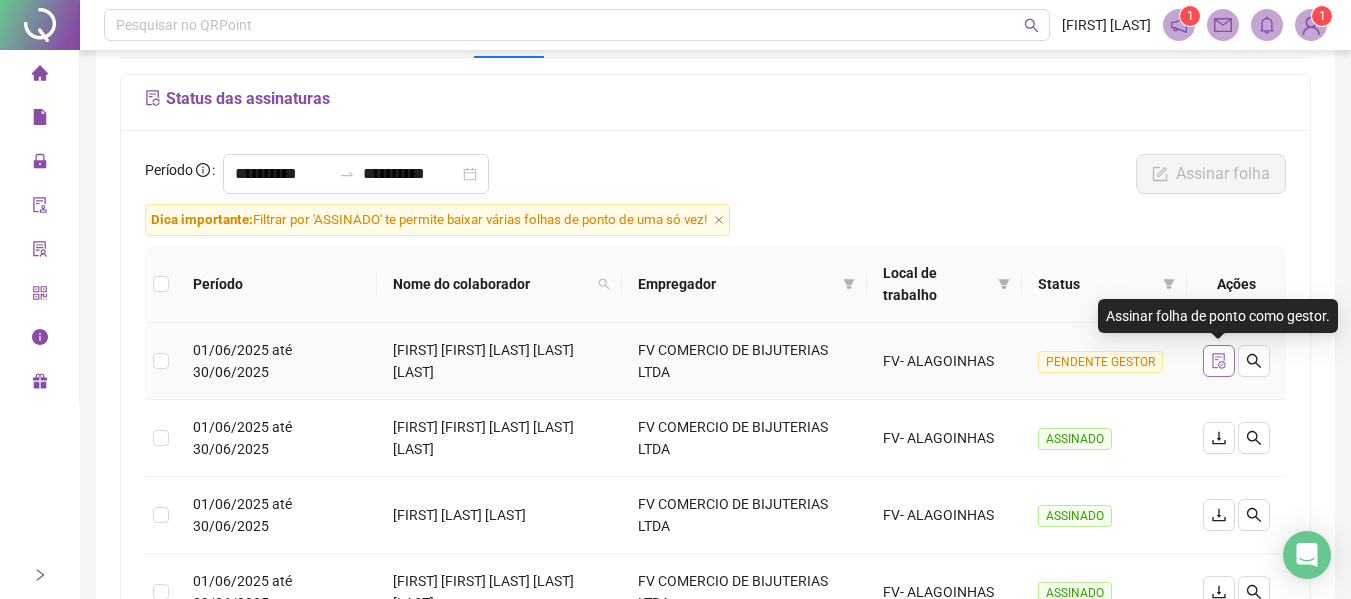 click 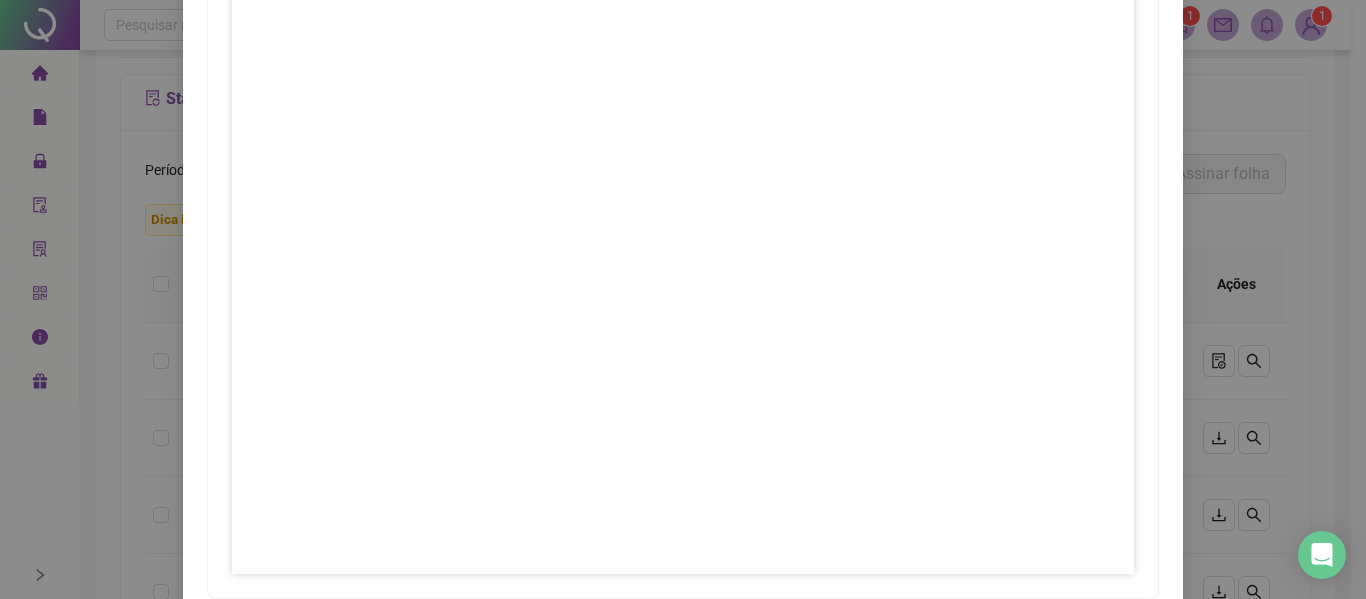 scroll, scrollTop: 131, scrollLeft: 0, axis: vertical 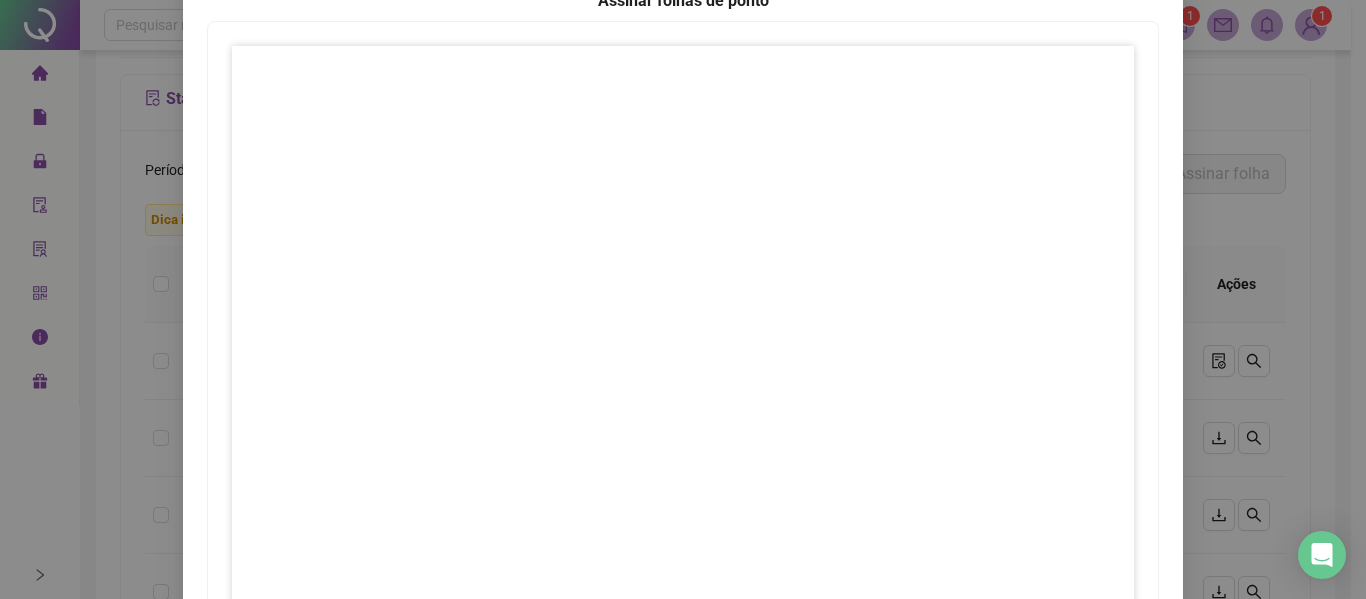 click on "Assinar folhas de ponto 1 Fechar Fechar" at bounding box center (683, 299) 